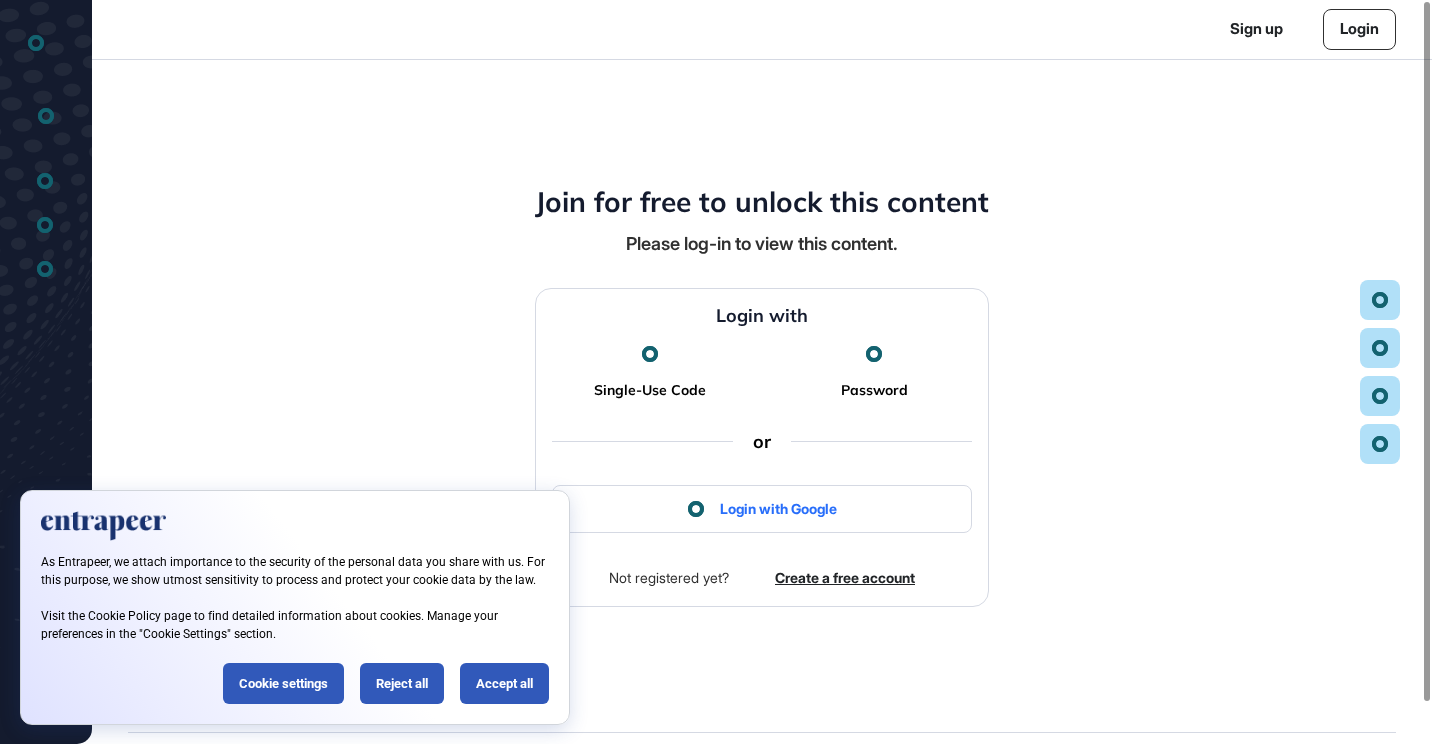 scroll, scrollTop: 0, scrollLeft: 0, axis: both 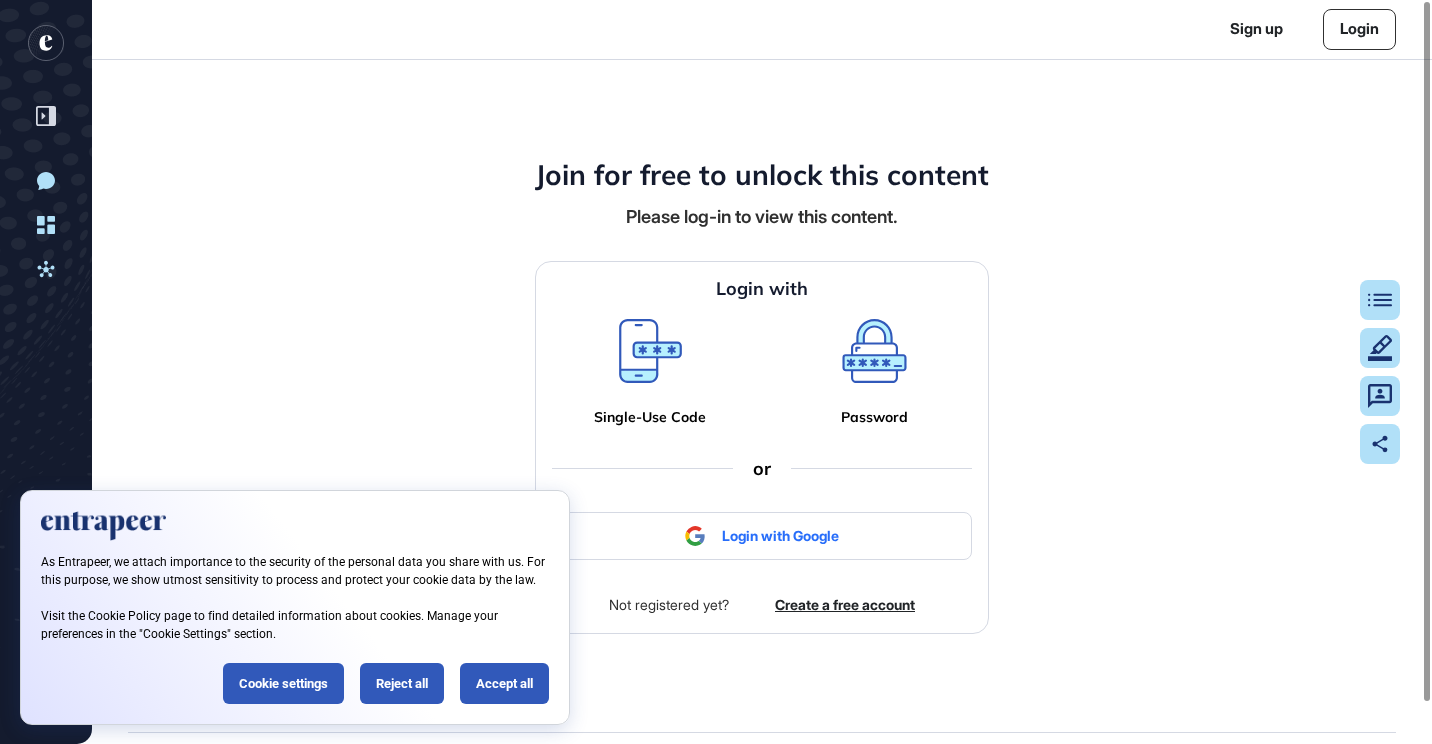 click at bounding box center [762, 522] 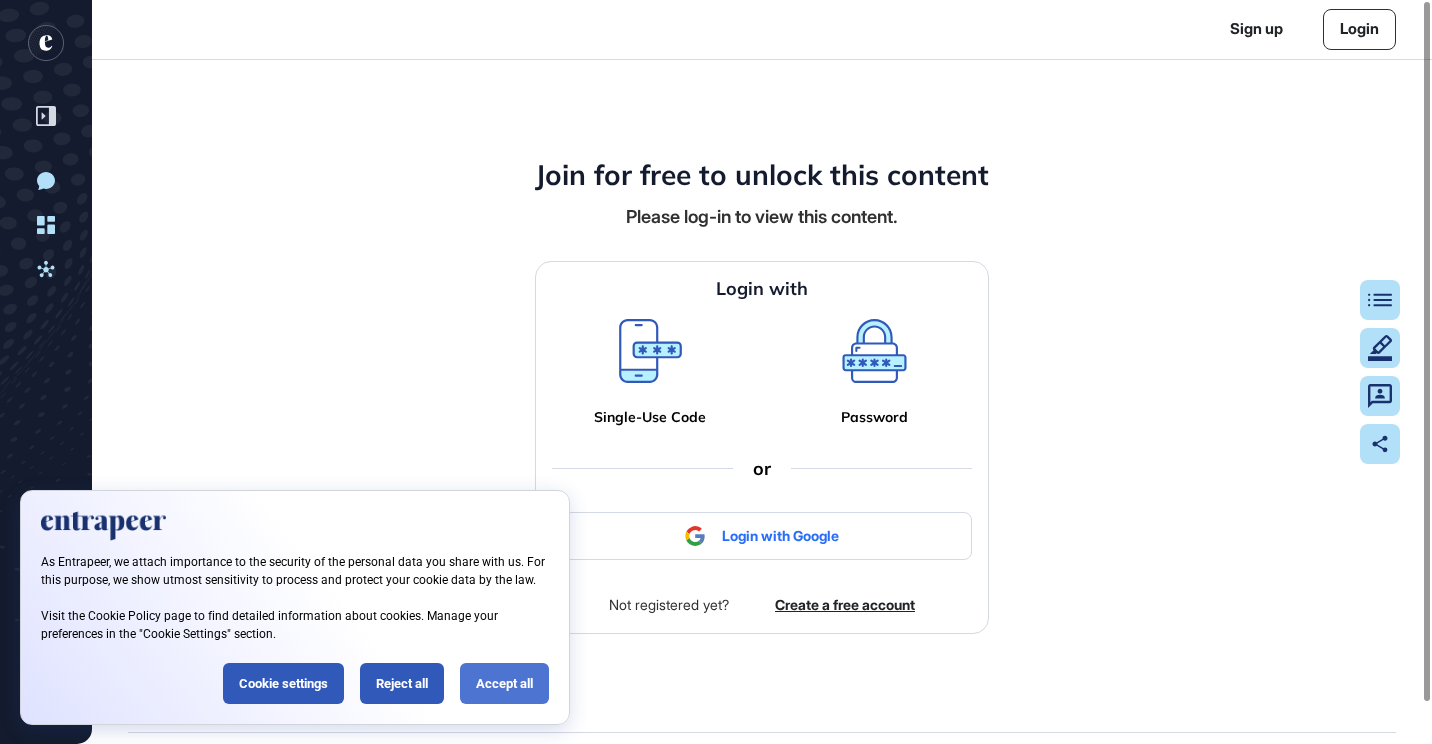 click on "Accept all" 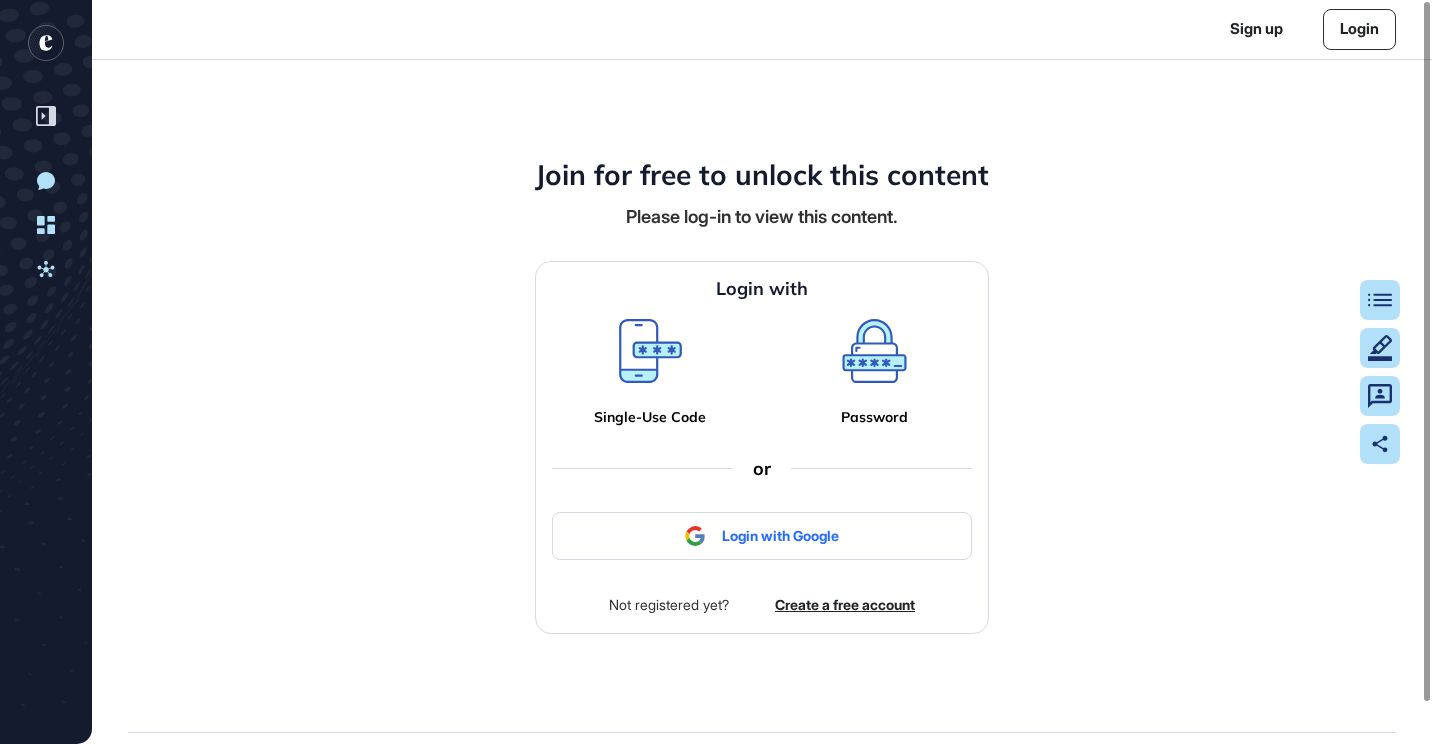 click at bounding box center [762, 522] 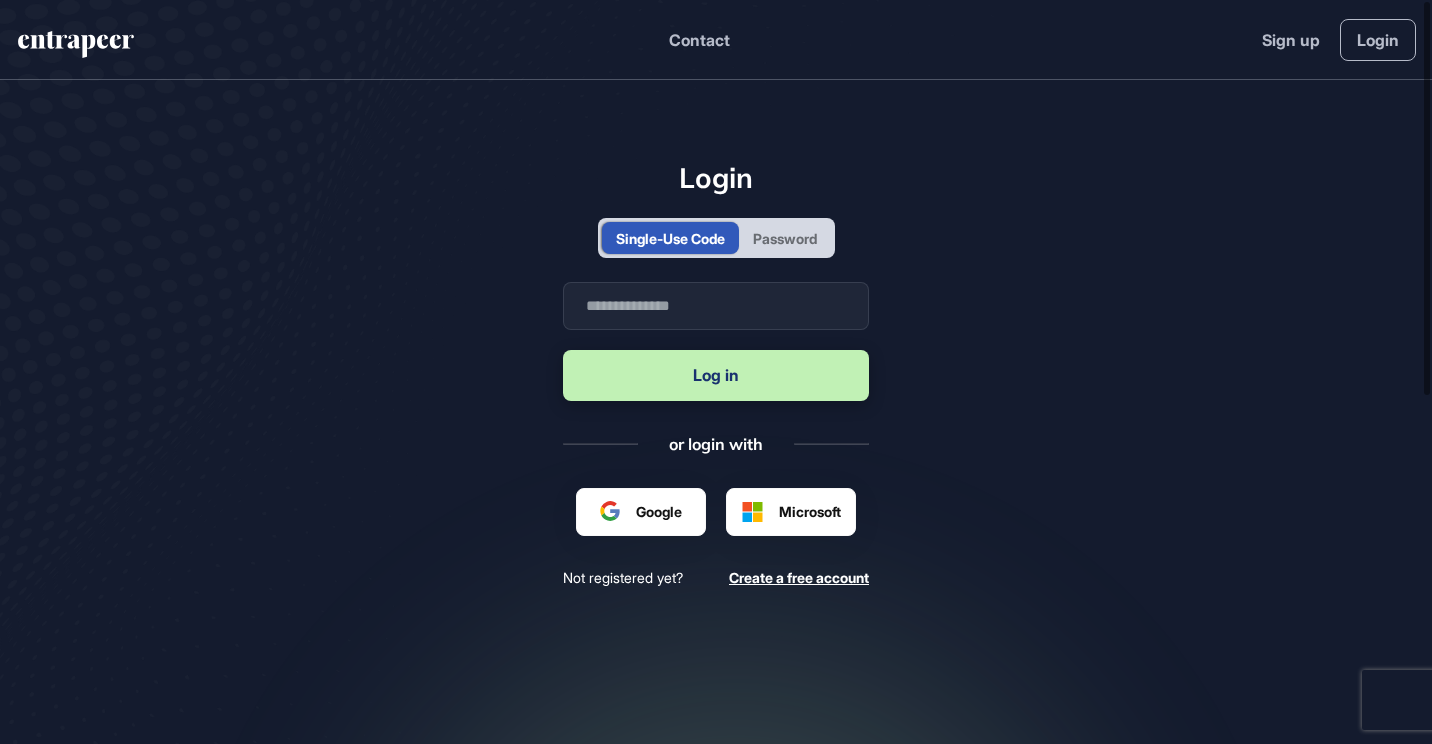 scroll, scrollTop: 744, scrollLeft: 1432, axis: both 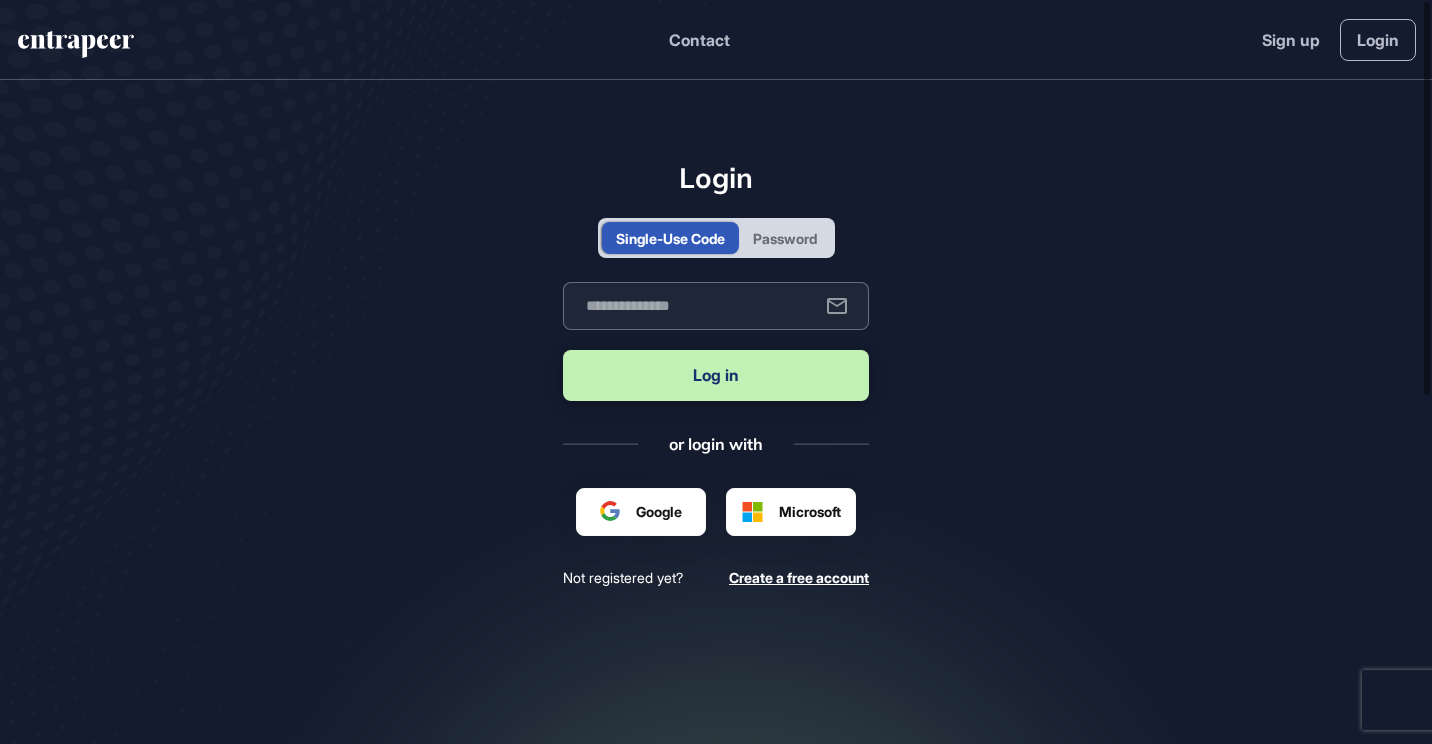 click at bounding box center [716, 306] 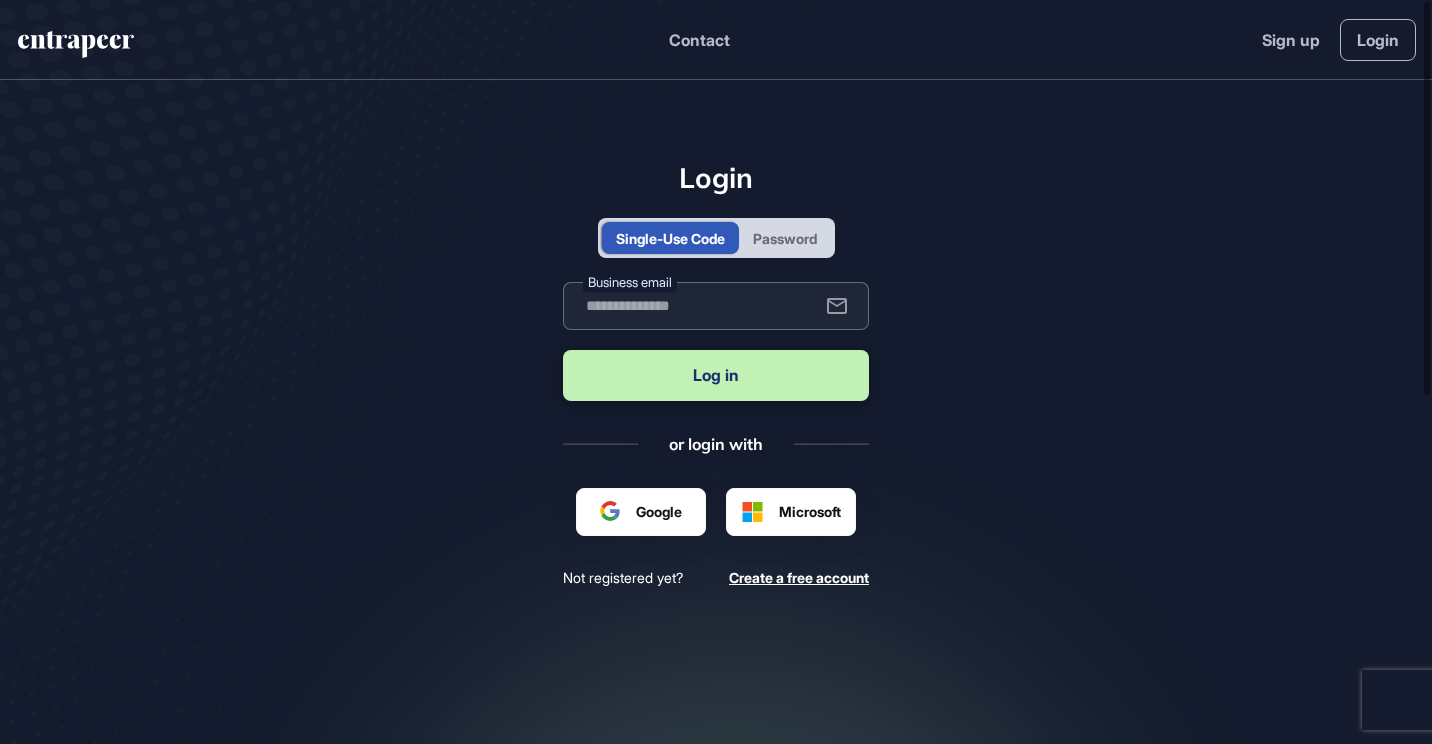 click at bounding box center (716, 306) 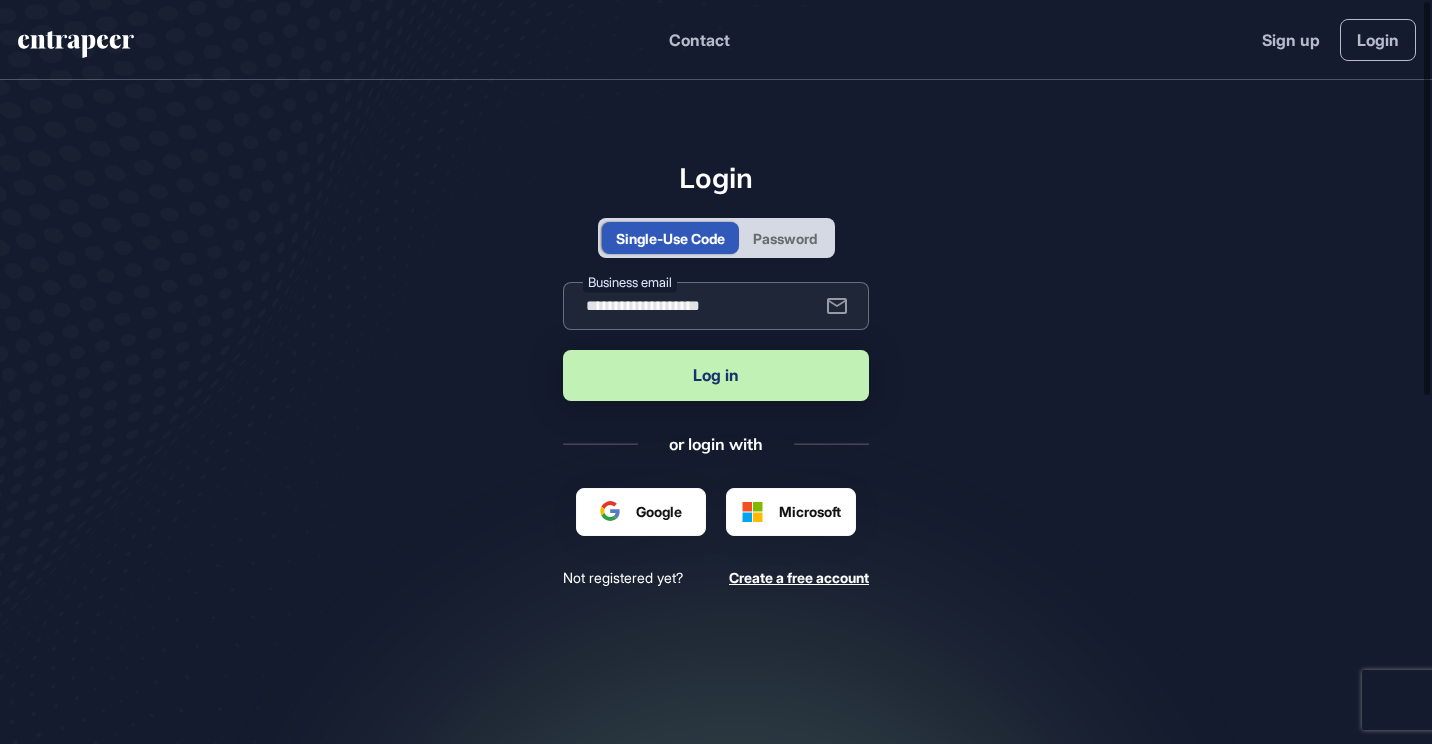 type on "**********" 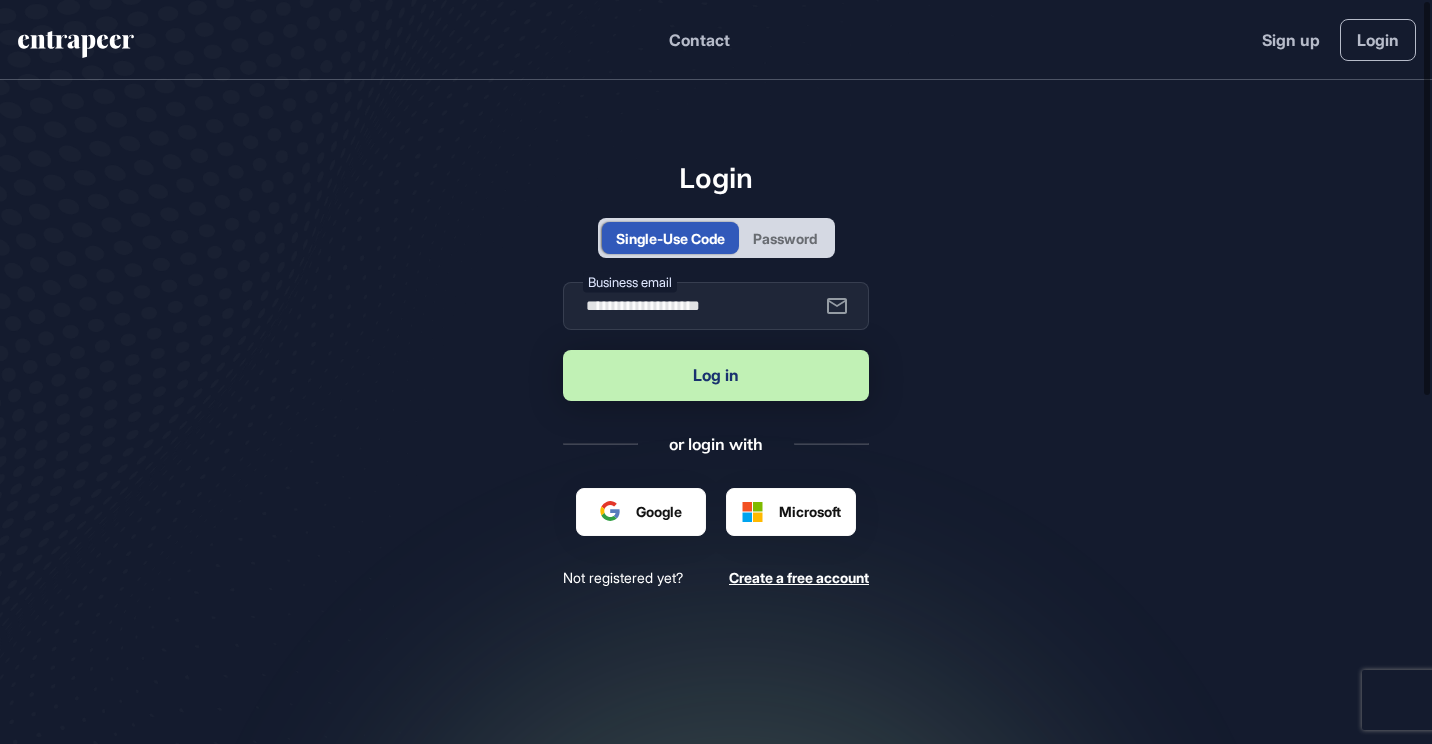 click on "Log in" at bounding box center [716, 375] 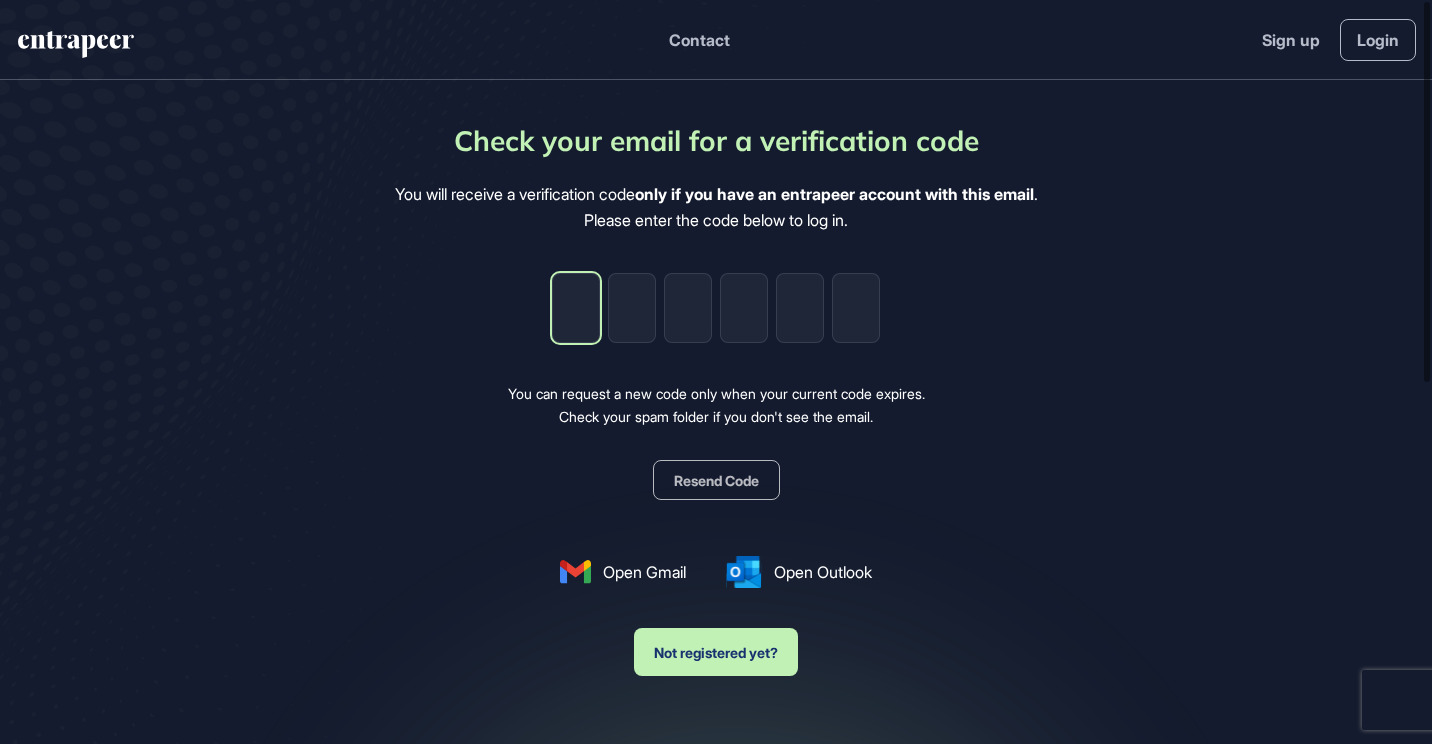 type on "*" 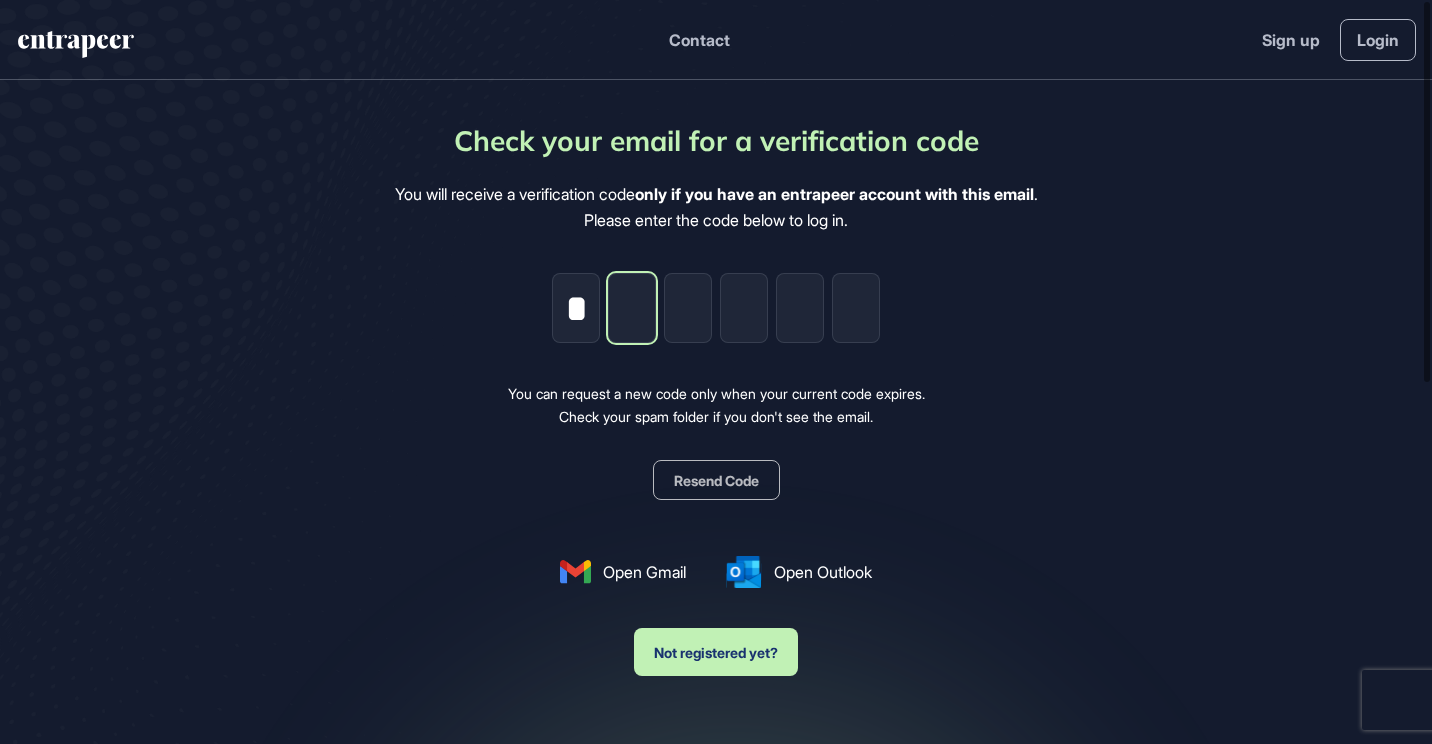 type on "*" 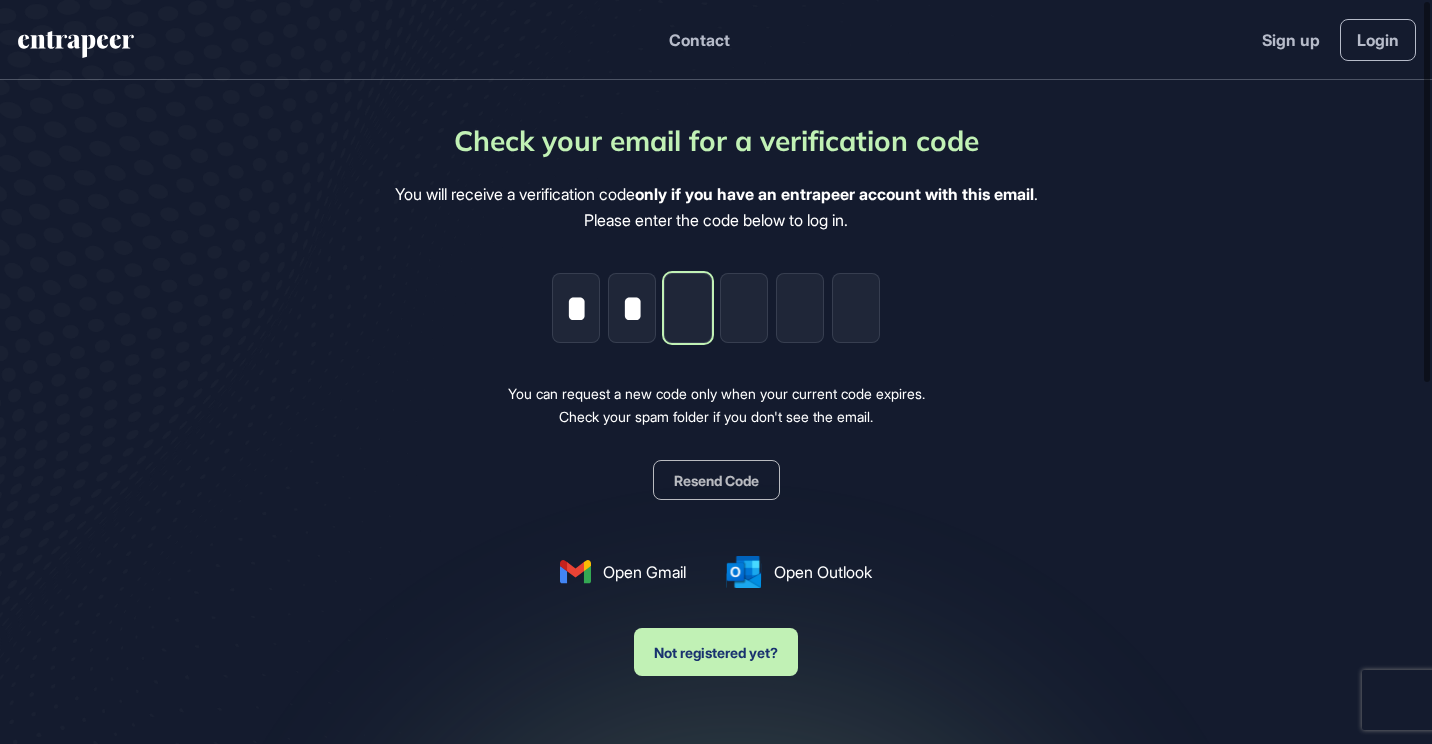 type on "*" 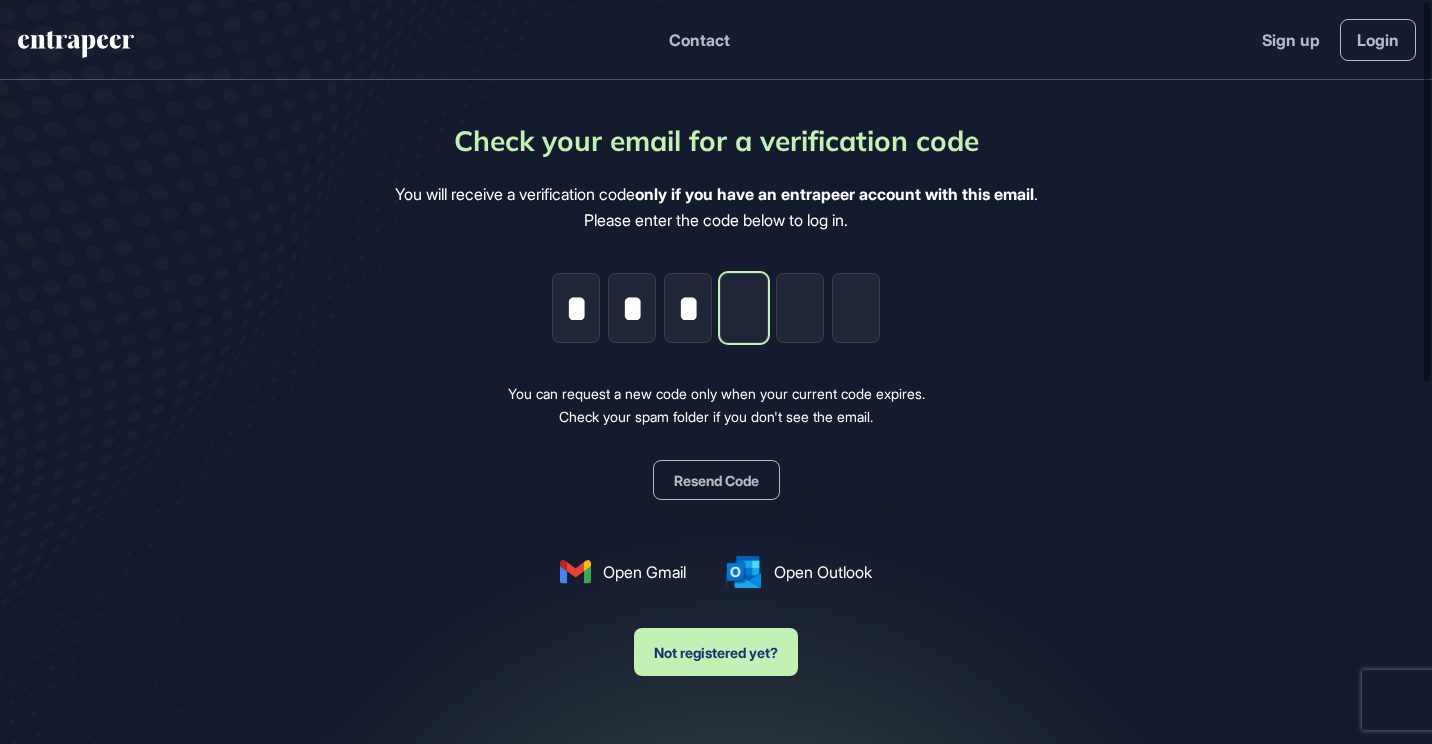 type on "*" 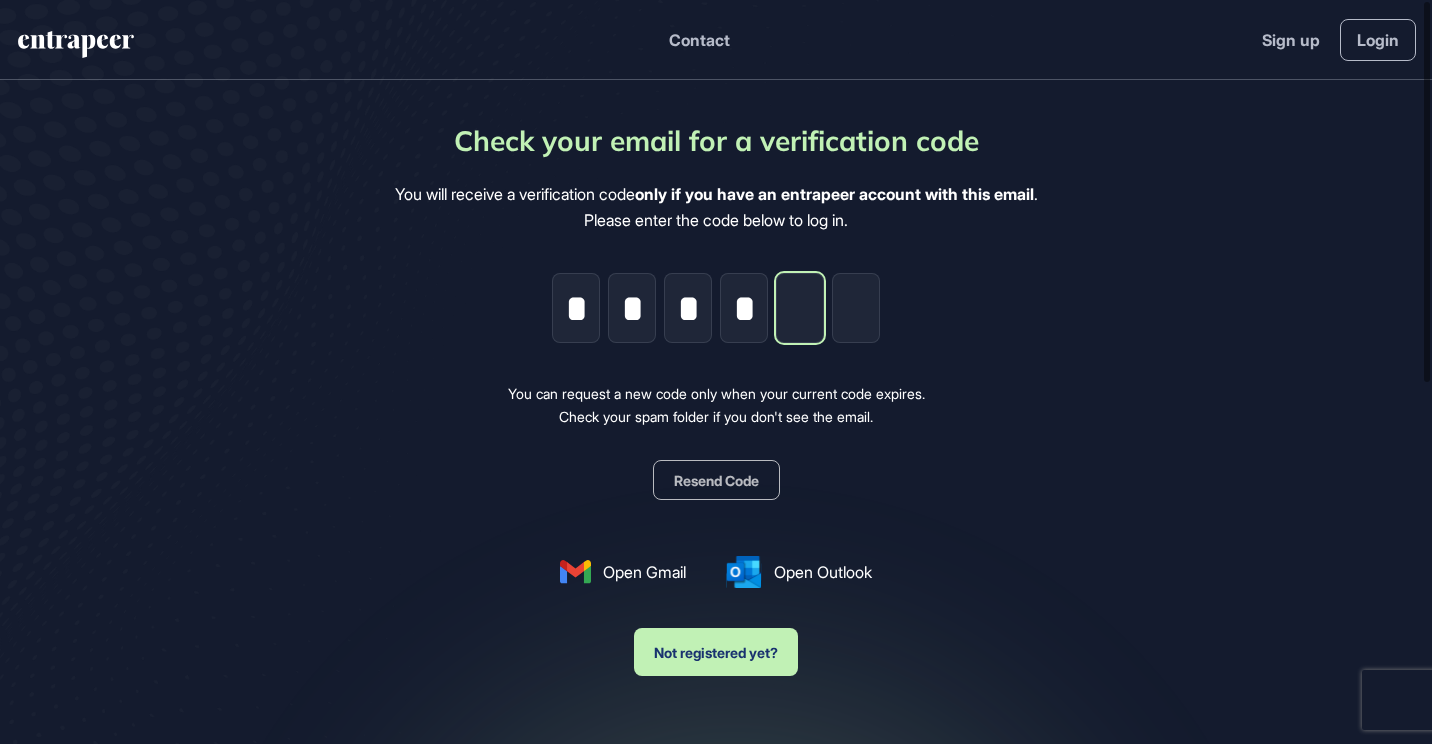 type on "*" 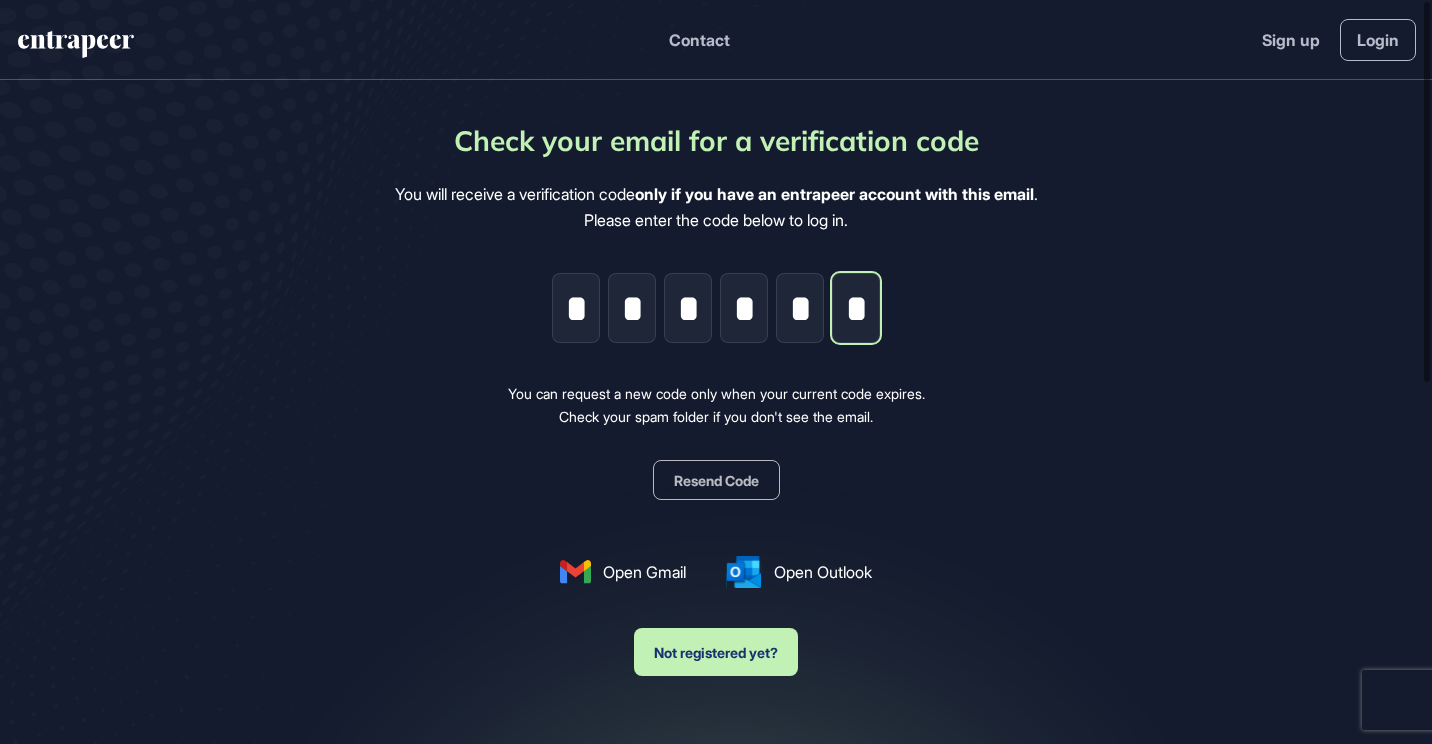 type on "*" 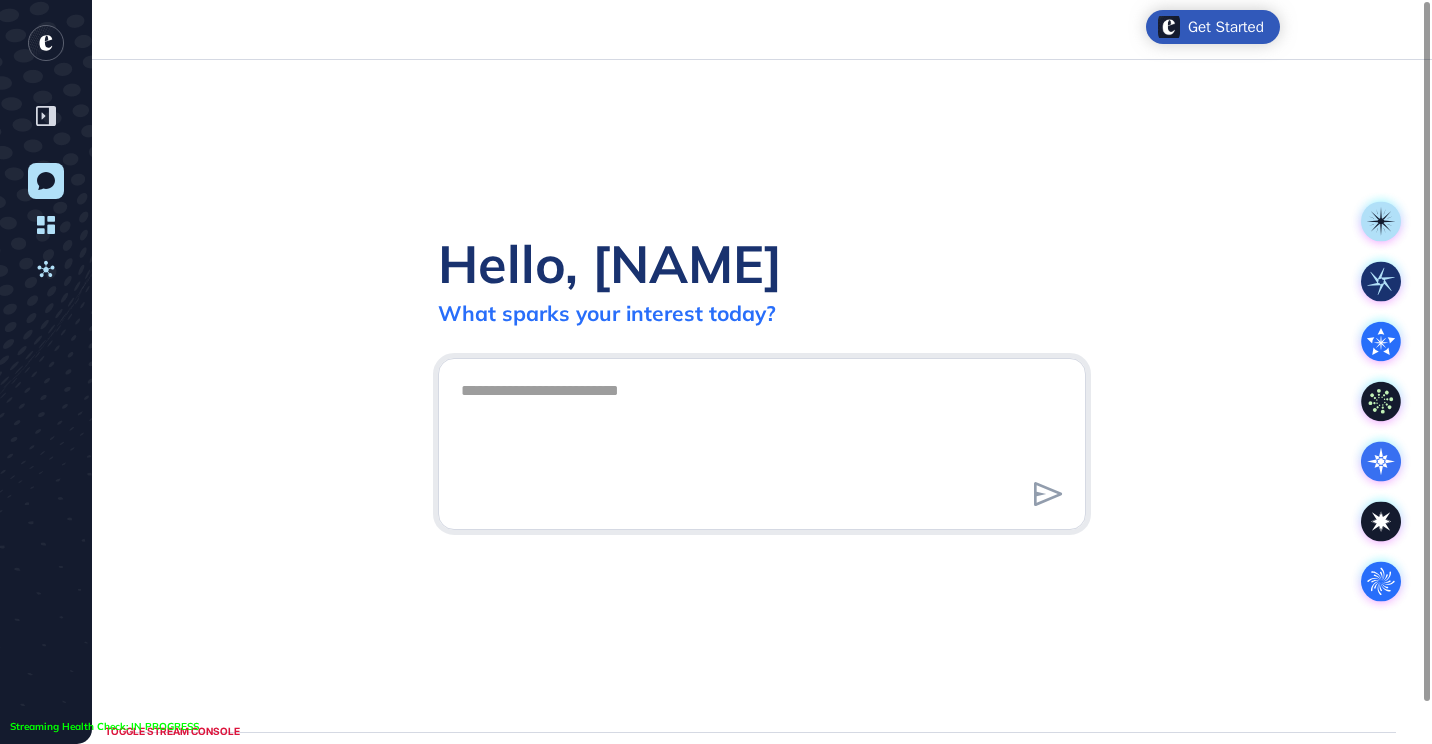 scroll, scrollTop: 744, scrollLeft: 1432, axis: both 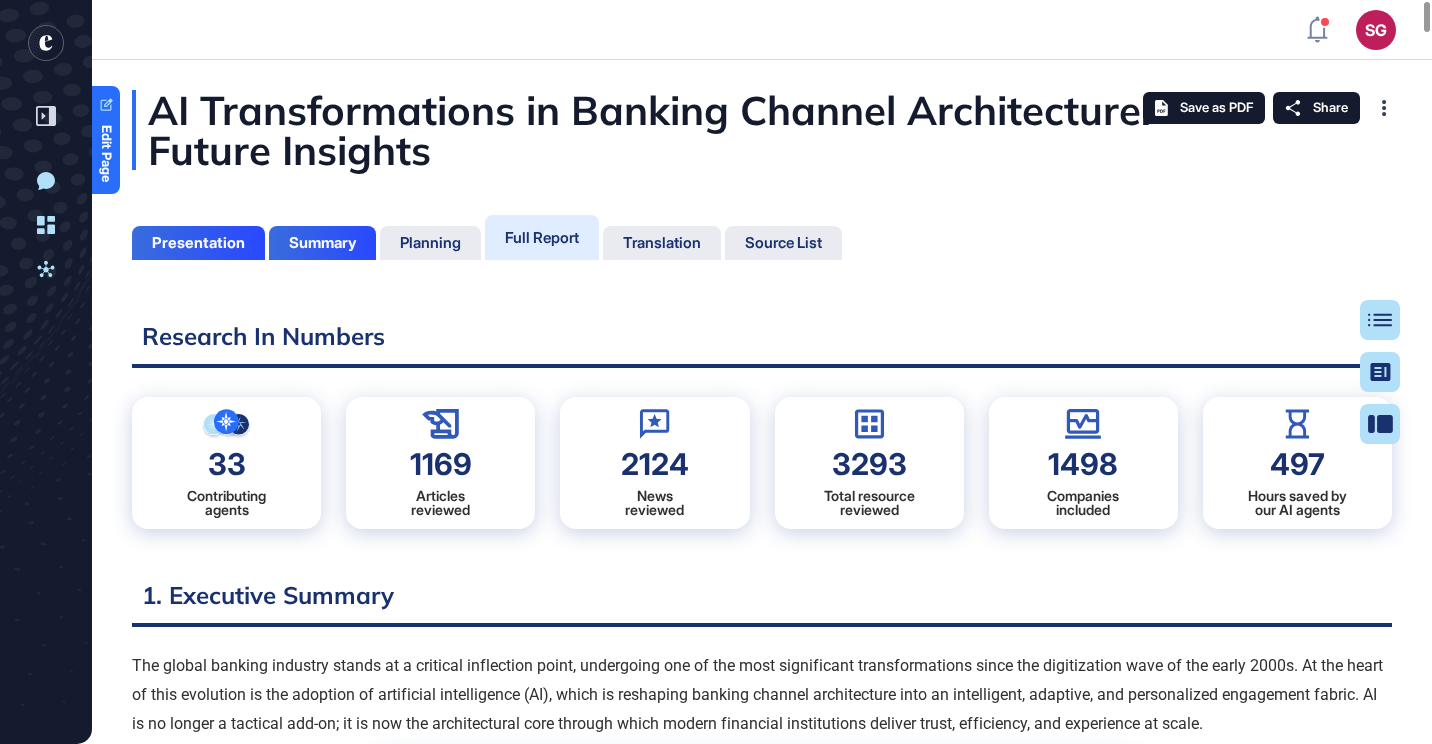 click on "Research In Numbers" 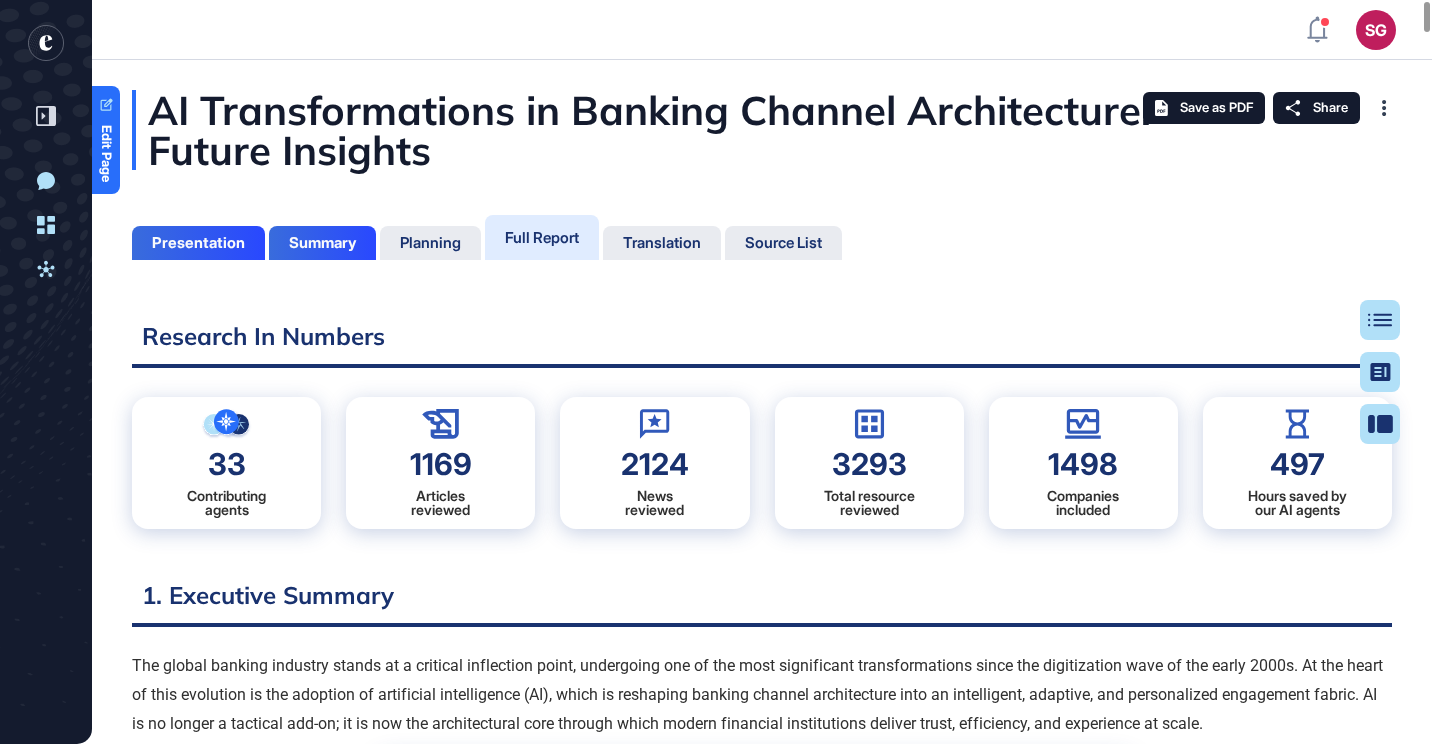 click on "Research In Numbers" 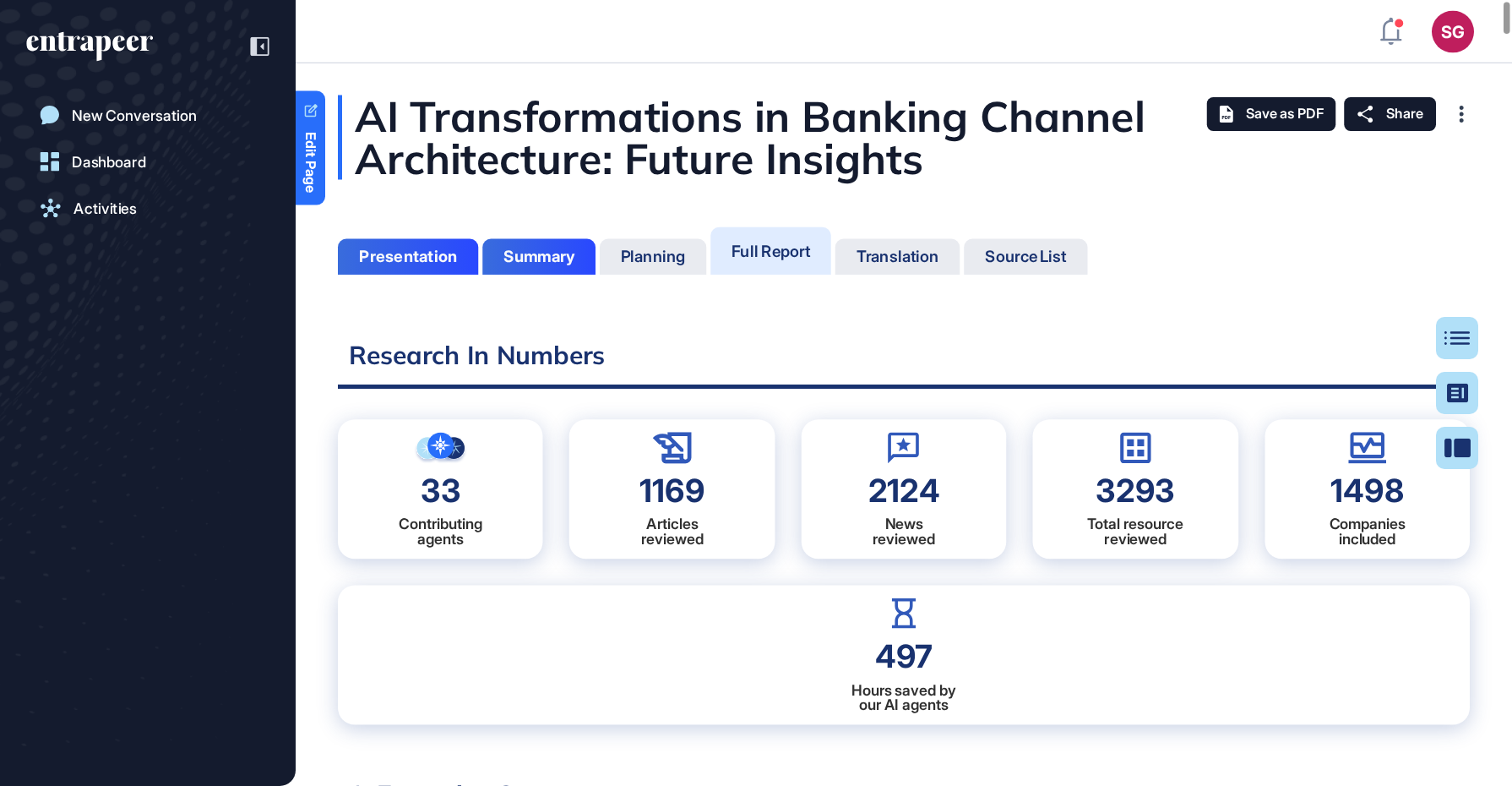 scroll, scrollTop: 7, scrollLeft: 1, axis: both 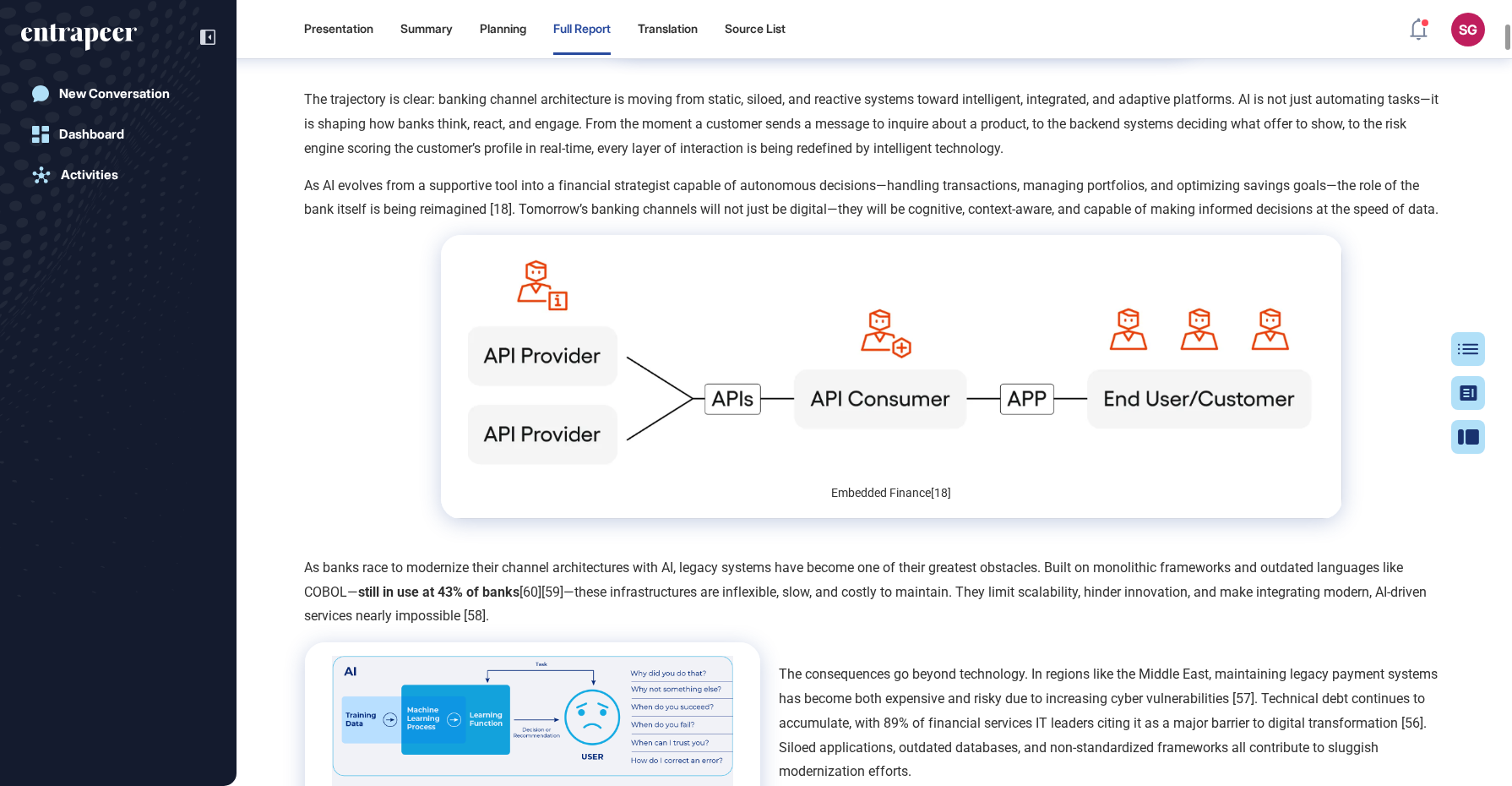 click on "The trajectory is clear: banking channel architecture is moving from static, siloed, and reactive systems toward intelligent, integrated, and adaptive platforms. AI is not just automating tasks—it is shaping how banks think, react, and engage. From the moment a customer sends a message to inquire about a product, to the backend systems deciding what offer to show, to the risk engine scoring the customer’s profile in real-time, every layer of interaction is being redefined by intelligent technology." at bounding box center (874, 124) 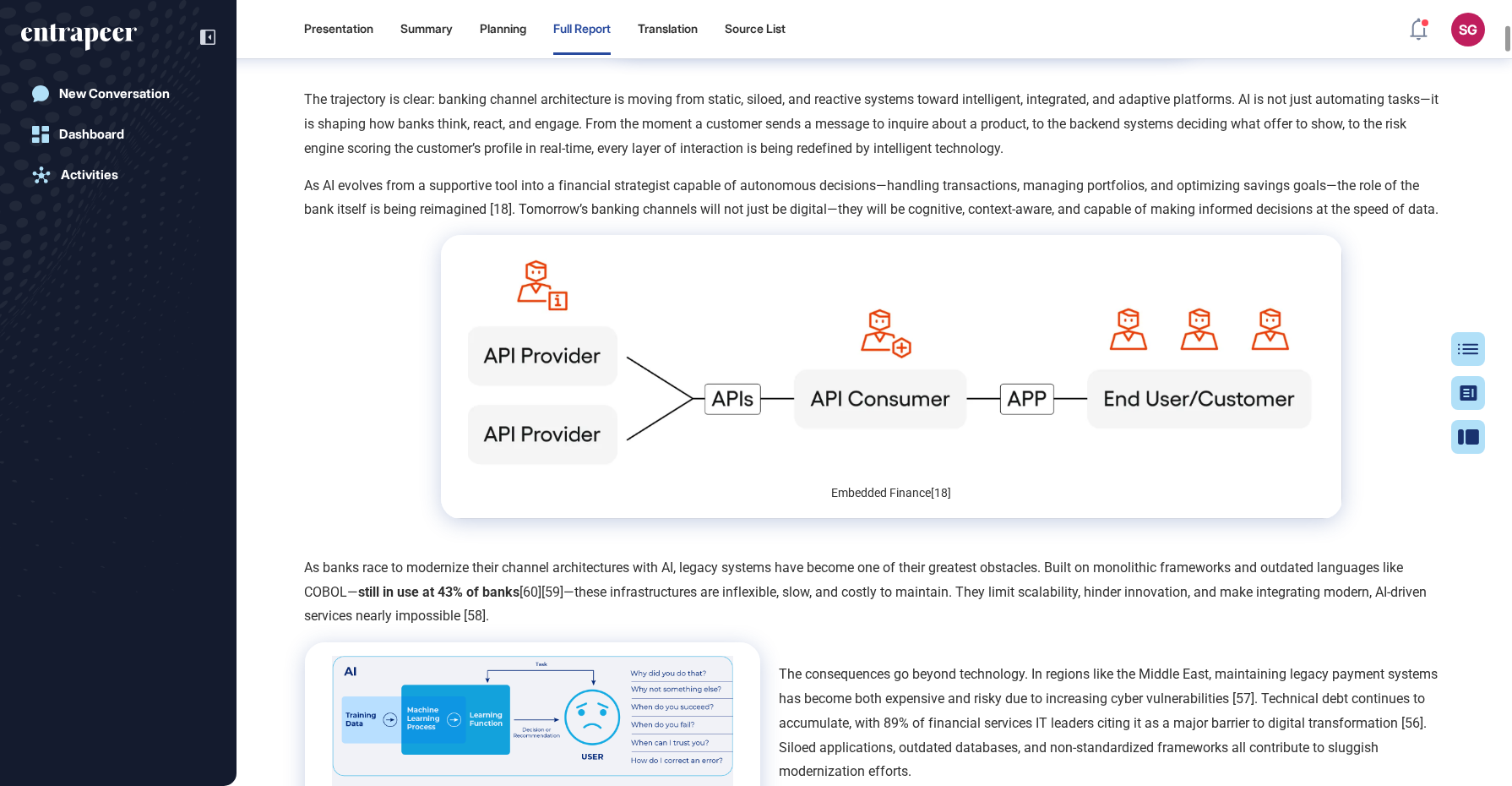 scroll, scrollTop: 9578, scrollLeft: 0, axis: vertical 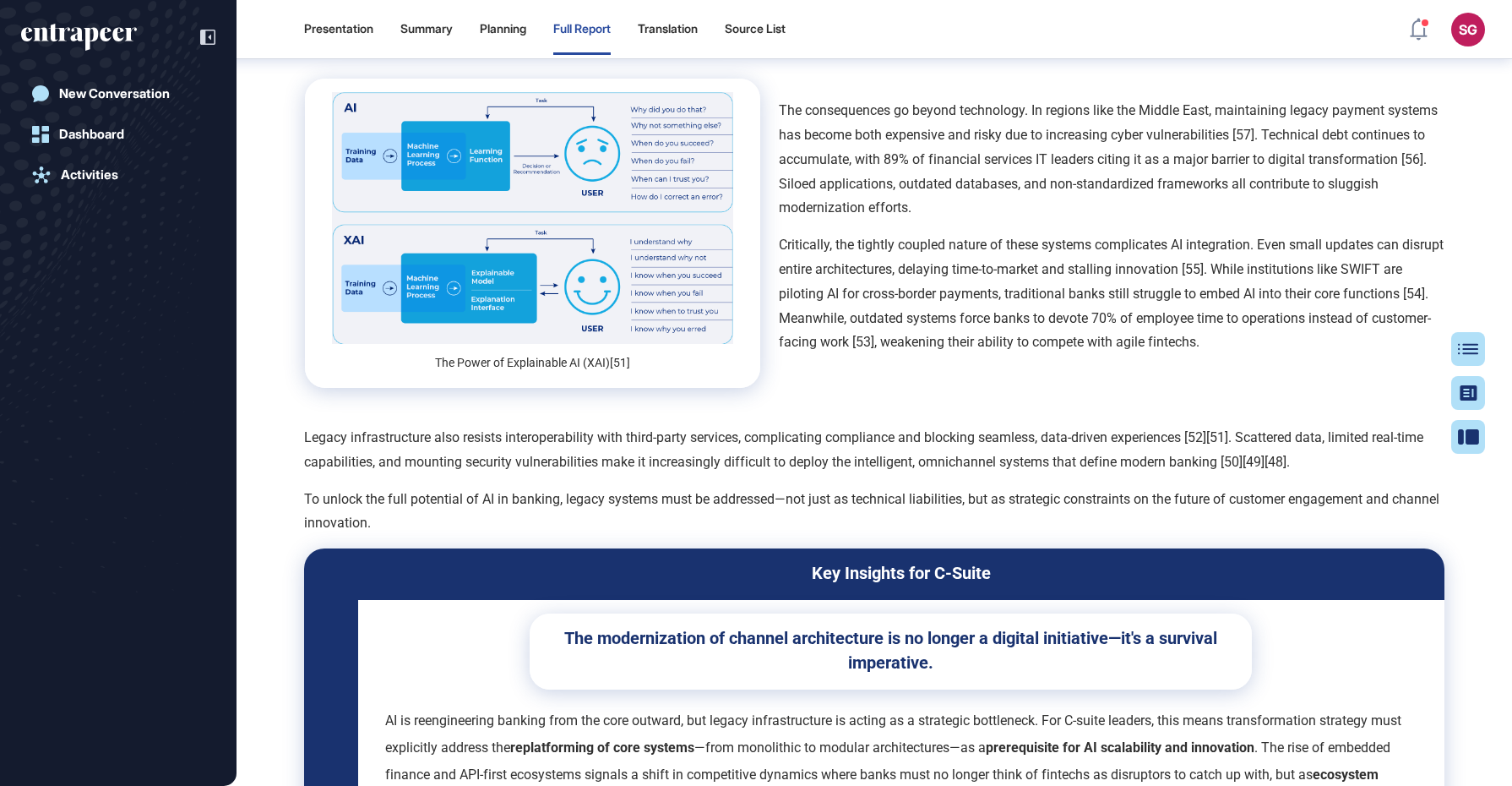 click on "Critically, the tightly coupled nature of these systems complicates AI integration. Even small updates can disrupt entire architectures, delaying time-to-market and stalling innovation [55]. While institutions like SWIFT are piloting AI for cross-border payments, traditional banks still struggle to embed AI into their core functions [54]. Meanwhile, outdated systems force banks to devote 70% of employee time to operations instead of customer-facing work [53], weakening their ability to compete with agile fintechs." at bounding box center [1111, 294] 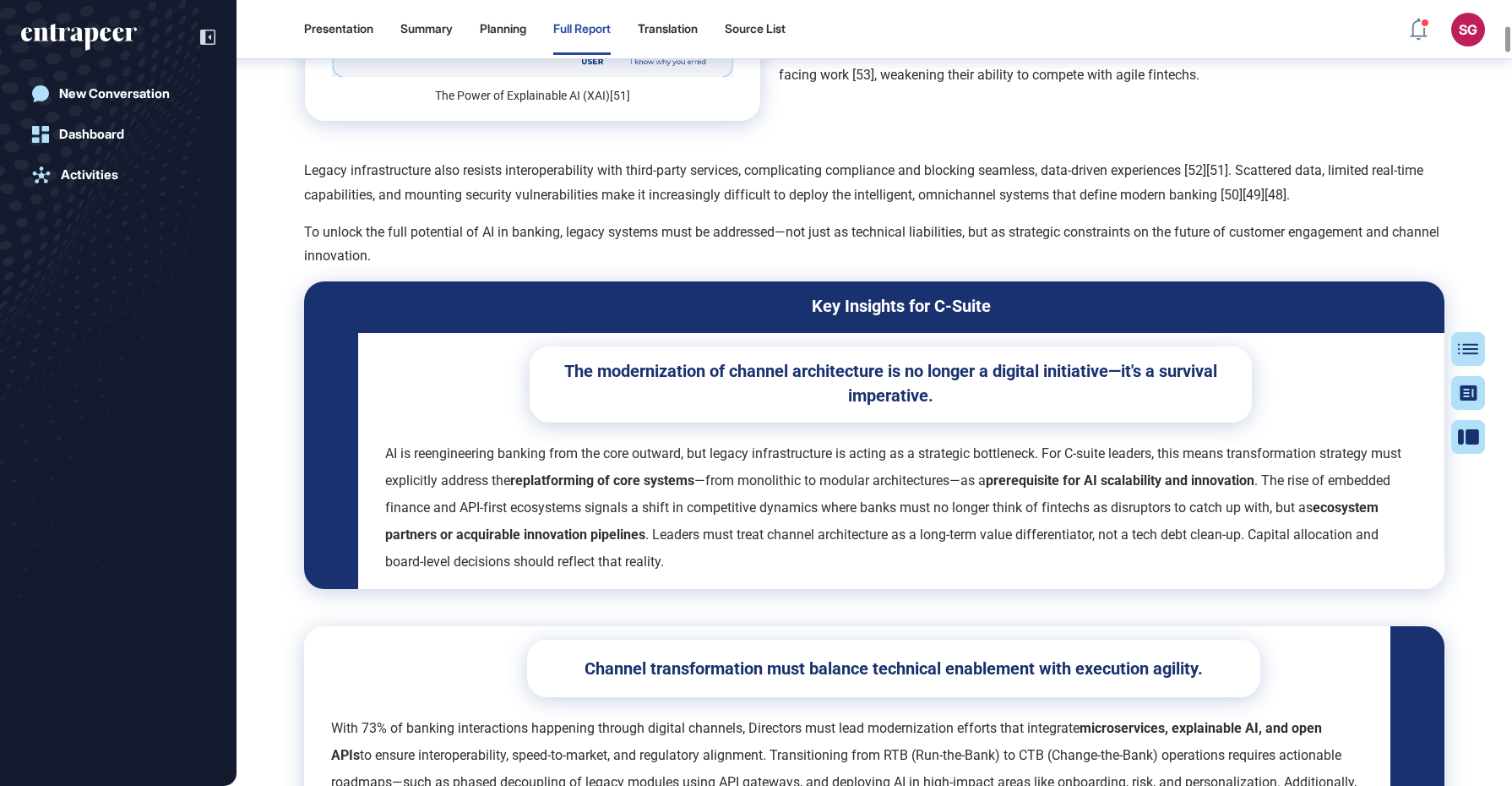 scroll, scrollTop: 11269, scrollLeft: 0, axis: vertical 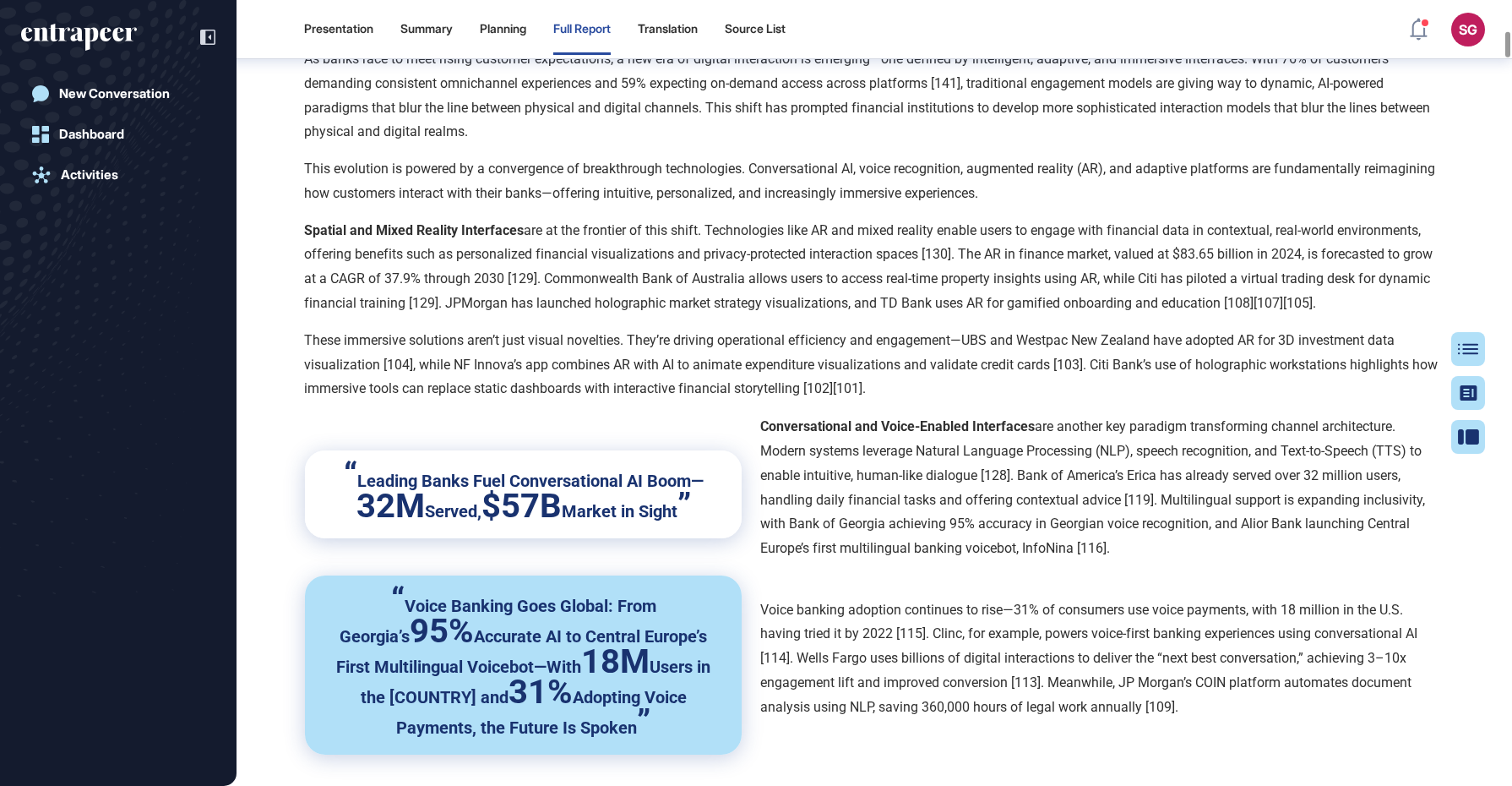 click on "Conversational and Voice-Enabled Interfaces are another key paradigm transforming channel architecture. Modern systems leverage Natural Language Processing (NLP), speech recognition, and Text-to-Speech (TTS) to enable intuitive, human-like dialogue [128]. Bank of America’s Erica has already served over 32 million users, handling daily financial tasks and offering contextual advice [119]. Multilingual support is expanding inclusivity, with Bank of Georgia achieving 95% accuracy in Georgian voice recognition, and Alior Bank launching Central Europe’s first multilingual banking voicebot, InfoNina [116]." at bounding box center [1101, 488] 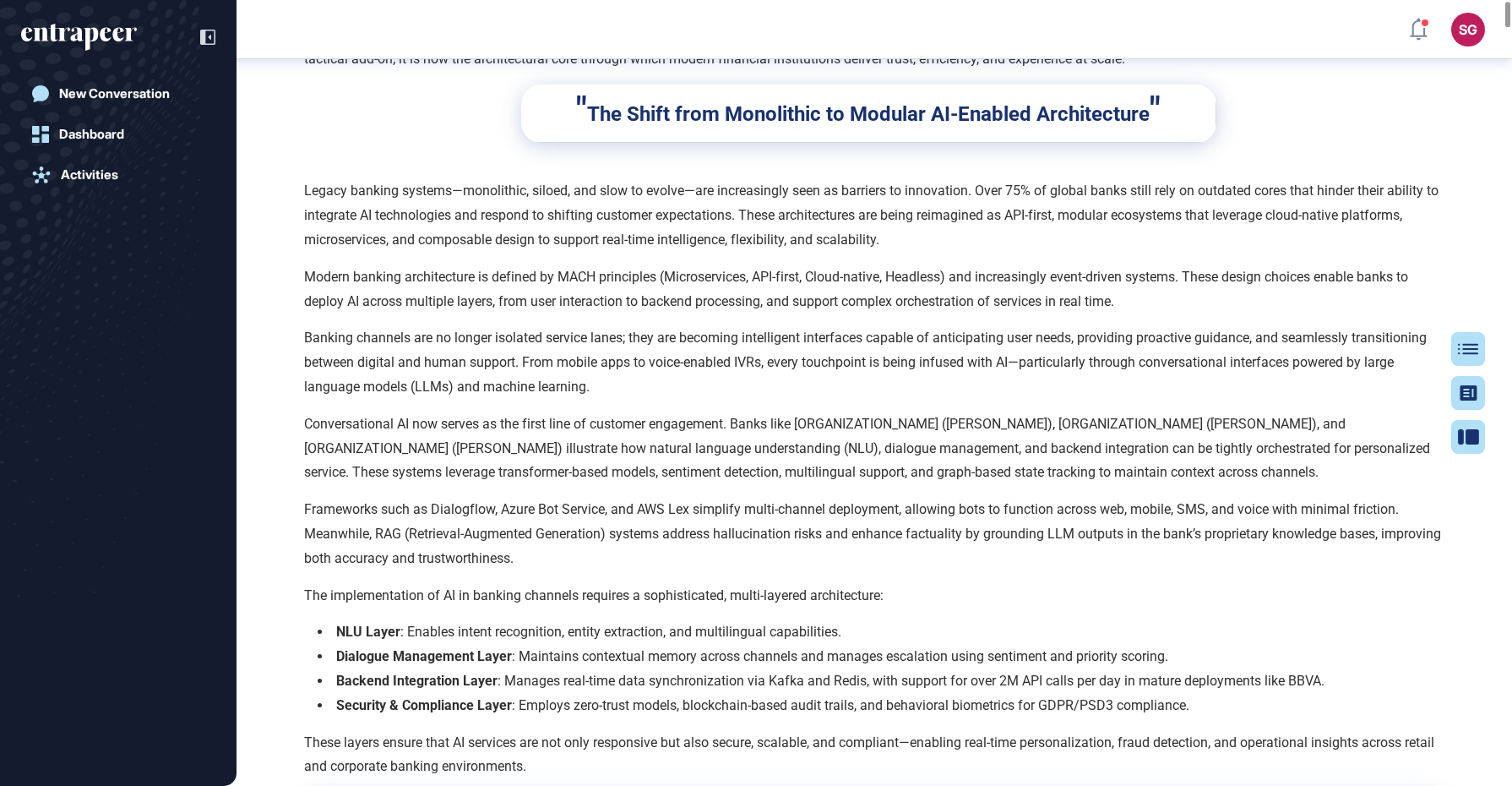 scroll, scrollTop: 0, scrollLeft: 0, axis: both 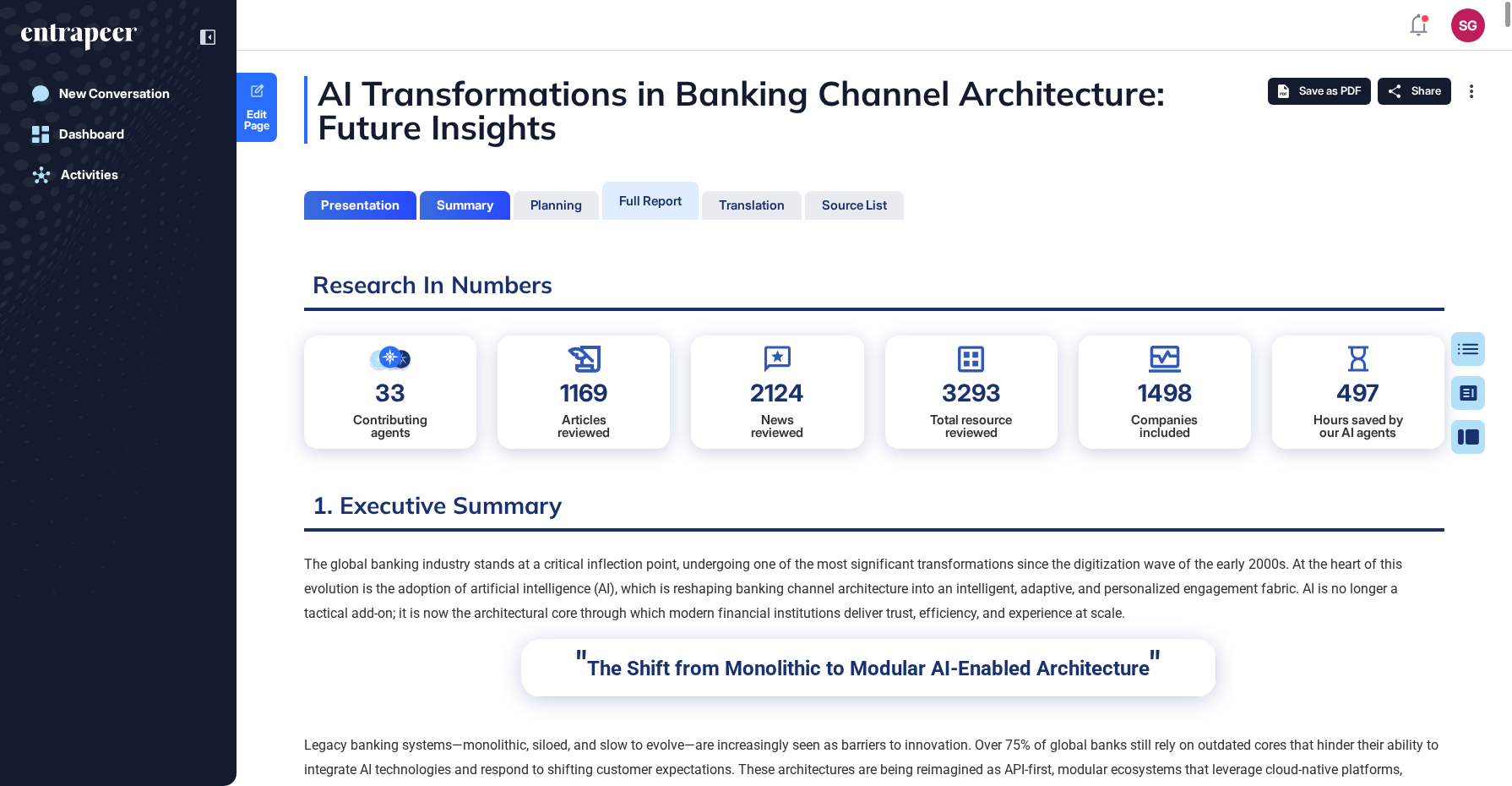 click on "Research In Numbers" 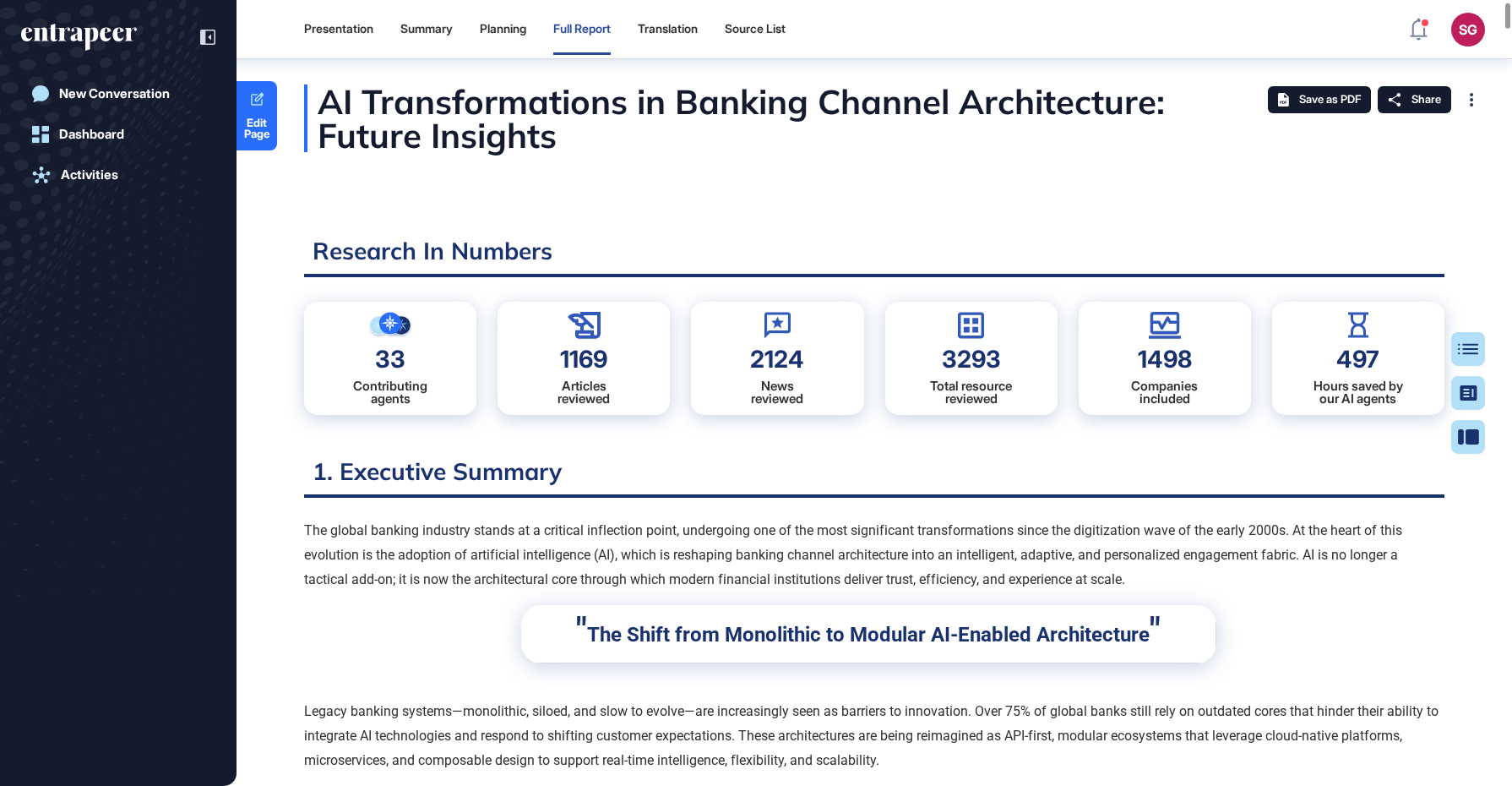 scroll, scrollTop: 571, scrollLeft: 0, axis: vertical 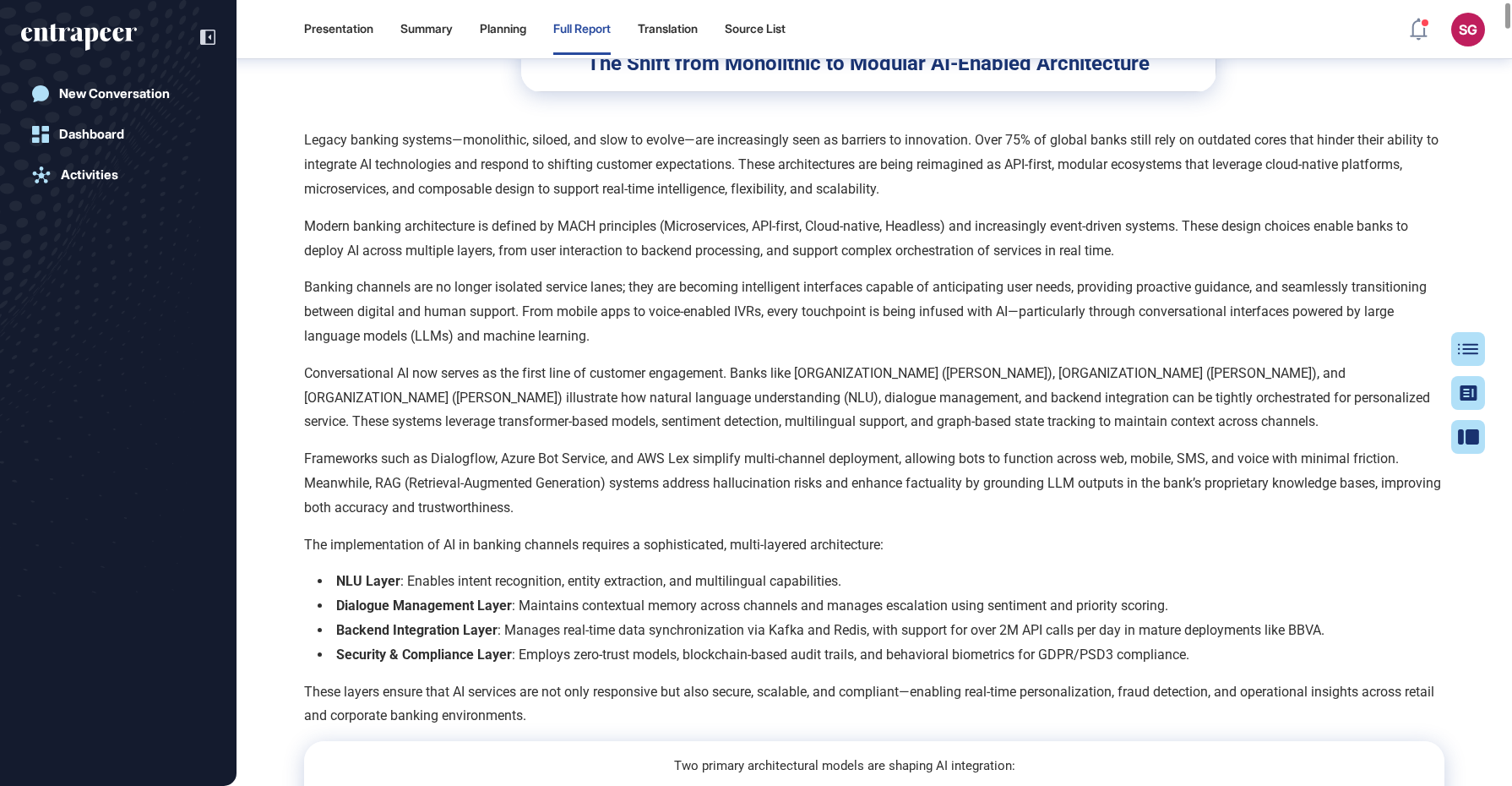 click on "Banking channels are no longer isolated service lanes; they are becoming intelligent interfaces capable of anticipating user needs, providing proactive guidance, and seamlessly transitioning between digital and human support. From mobile apps to voice-enabled IVRs, every touchpoint is being infused with AI—particularly through conversational interfaces powered by large language models (LLMs) and machine learning." at bounding box center [874, 312] 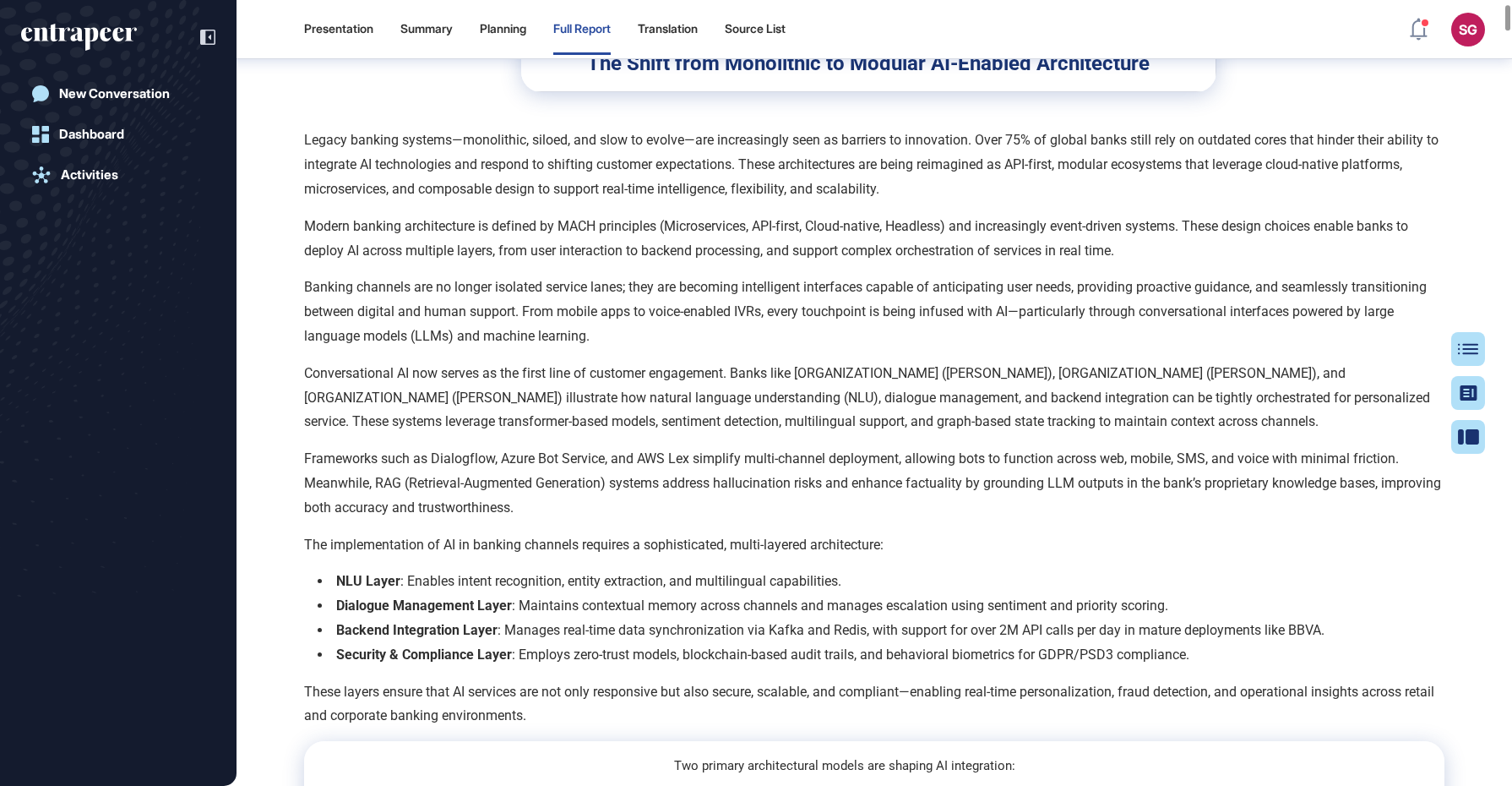 scroll, scrollTop: 1416, scrollLeft: 0, axis: vertical 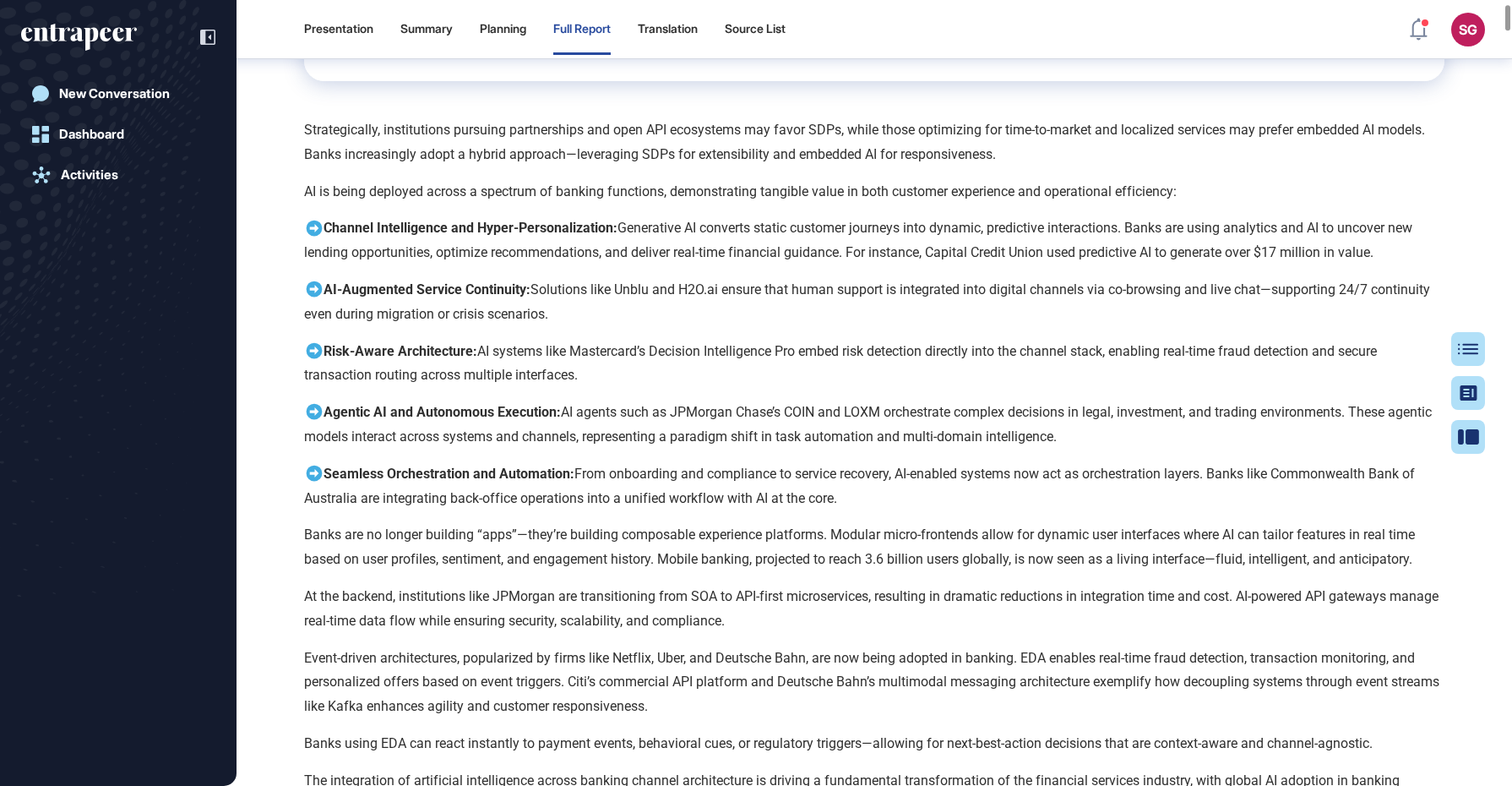 click on "Banks are no longer building “apps”—they’re building composable experience platforms. Modular micro-frontends allow for dynamic user interfaces where AI can tailor features in real time based on user profiles, sentiment, and engagement history. Mobile banking, projected to reach 3.6 billion users globally, is now seen as a living interface—fluid, intelligent, and anticipatory." at bounding box center [874, 548] 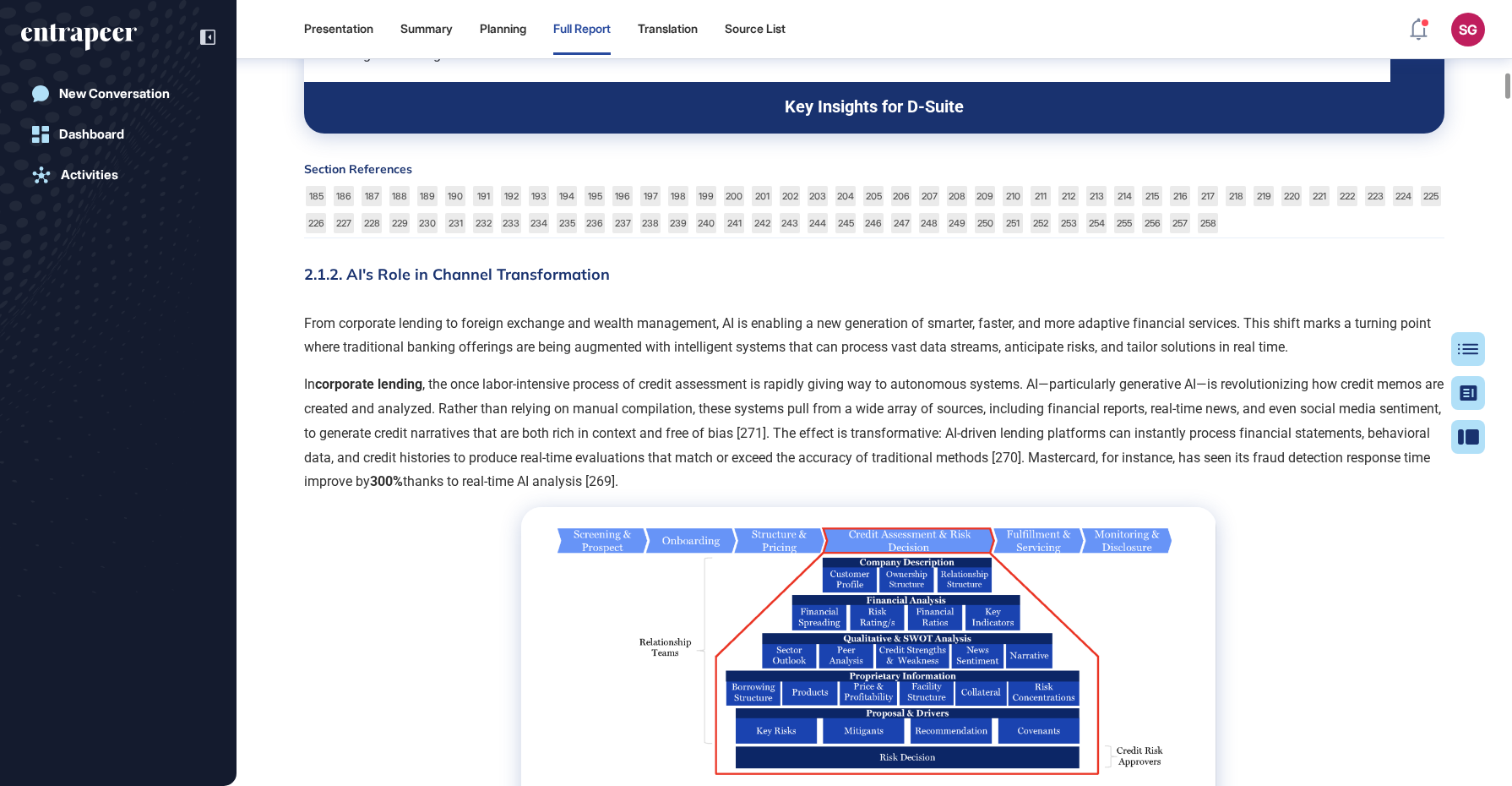 scroll, scrollTop: 28138, scrollLeft: 0, axis: vertical 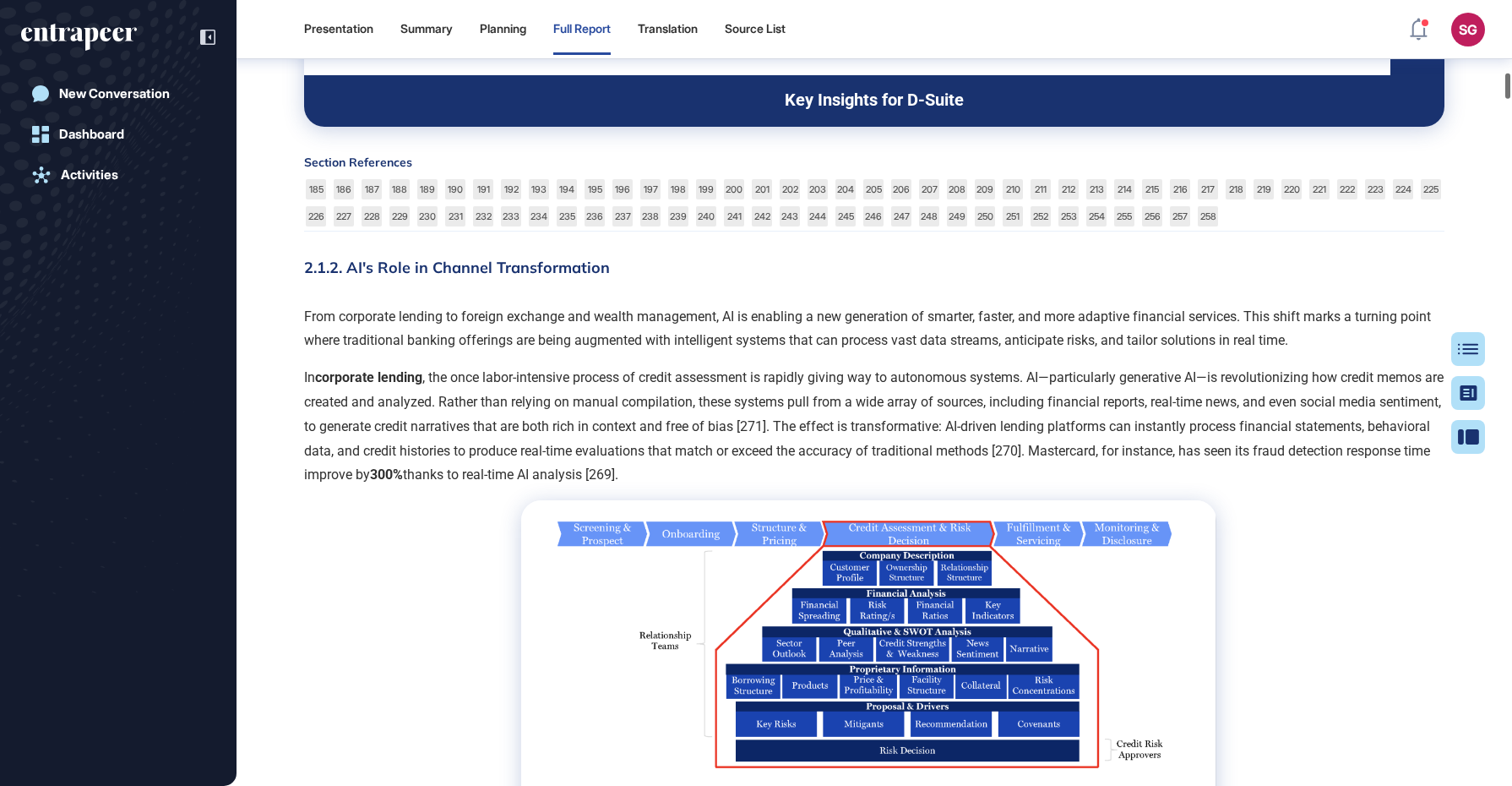 click on "AI Transformations in Banking Channel Architecture: Future Insights Table of Contents Summary Presentation Research In Numbers 33 Contributing agents 1169 Articles reviewed 2124 News reviewed 3293 Total resource reviewed 1498 Companies included 497 Hours saved by our AI agents 1. Executive Summary The global banking industry stands at a critical inflection point, undergoing one of the most significant transformations since the digitization wave of the early 2000s. At the heart of this evolution is the adoption of artificial intelligence (AI), which is reshaping banking channel architecture into an intelligent, adaptive, and personalized engagement fabric. AI is no longer a tactical add-on; it is now the architectural core through which modern financial institutions deliver trust, efficiency, and experience at scale. " The Shift from Monolithic to Modular AI-Enabled Architecture " The implementation of AI in banking channels requires a sophisticated, multi-layered architecture: NLU Layer Embedded AI )" at bounding box center [874, 118818] 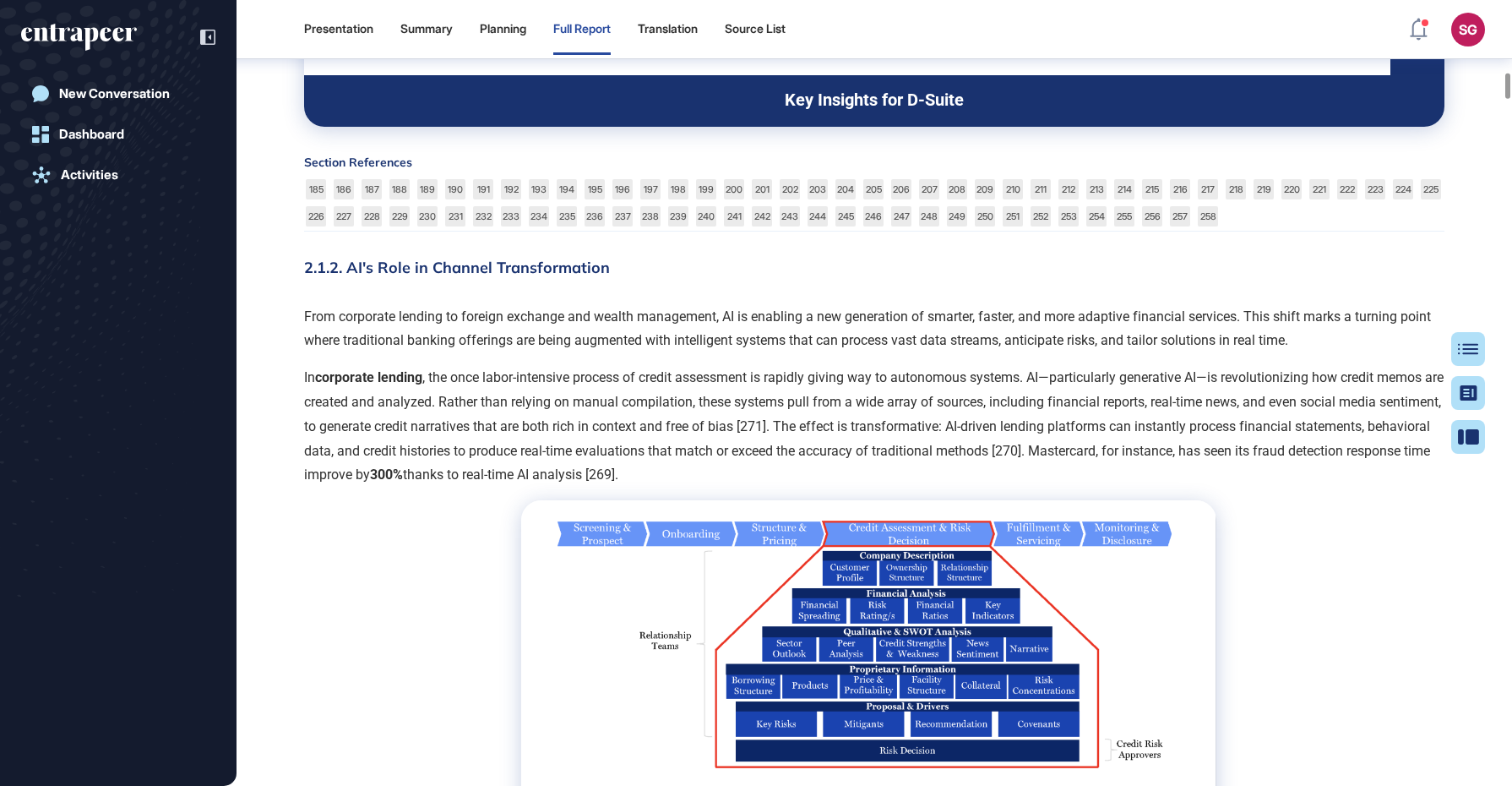 drag, startPoint x: 1504, startPoint y: 82, endPoint x: 1509, endPoint y: 136, distance: 54.230987 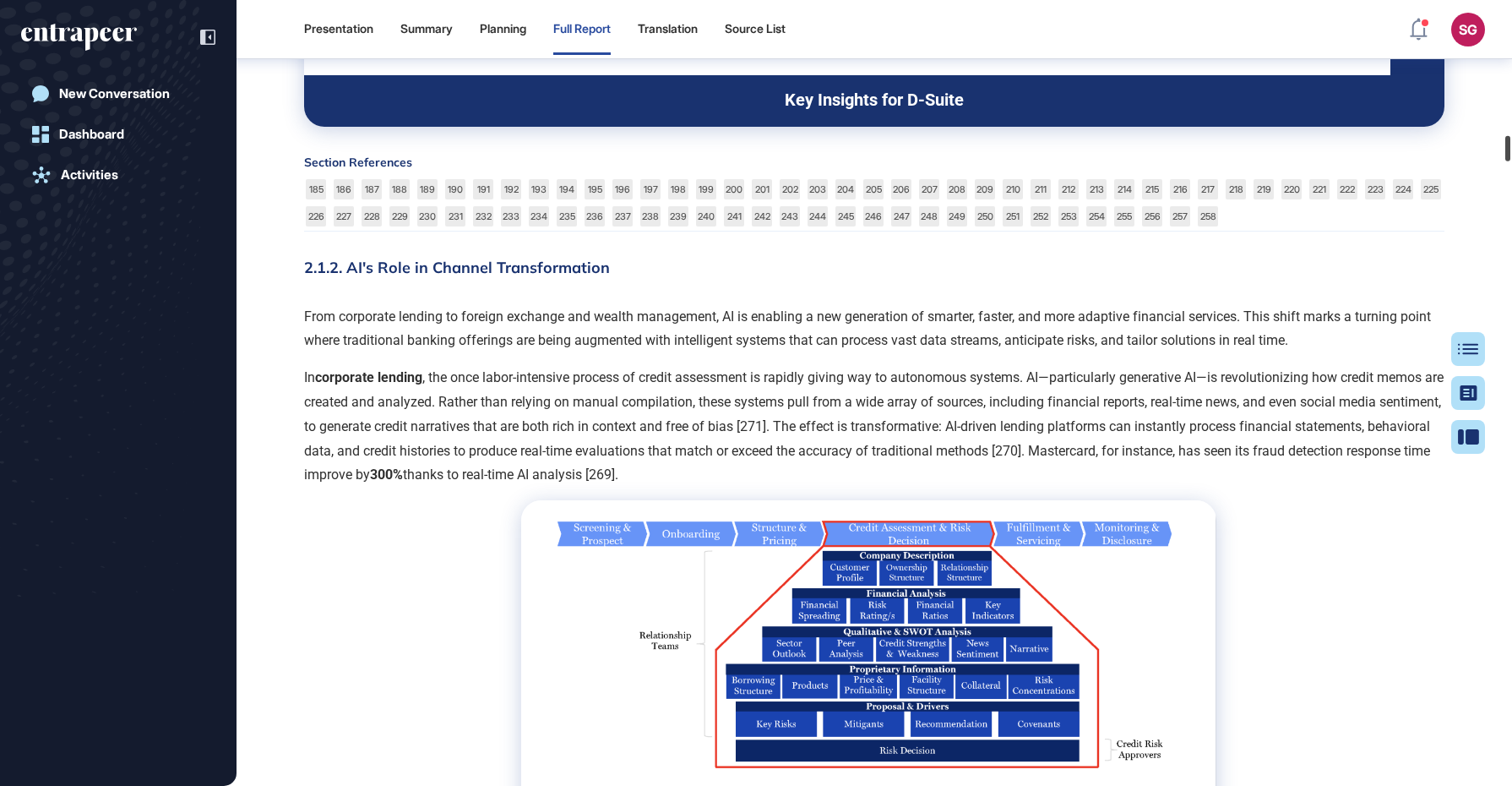 scroll, scrollTop: 52738, scrollLeft: 0, axis: vertical 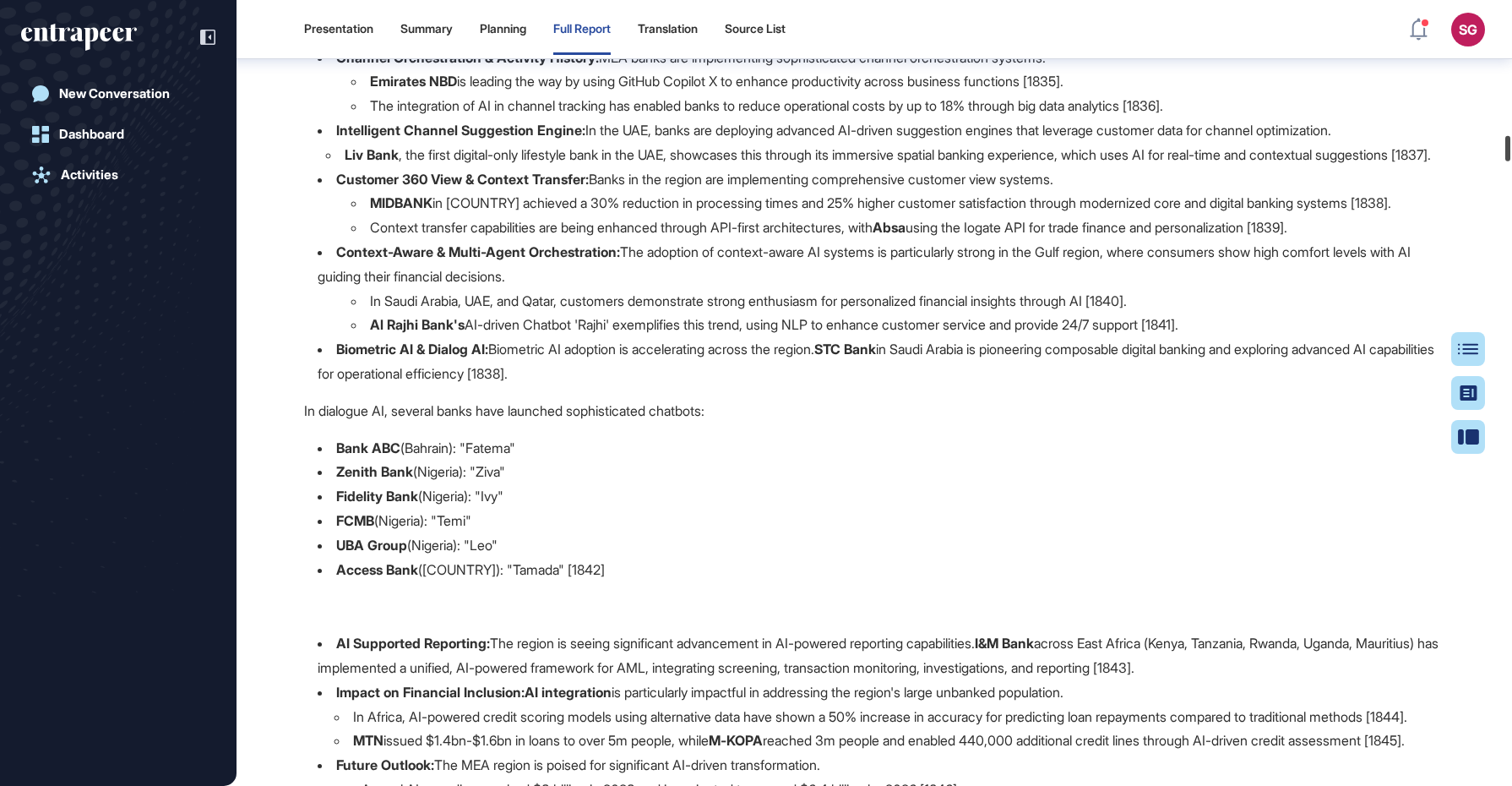 drag, startPoint x: 1509, startPoint y: 136, endPoint x: 840, endPoint y: 281, distance: 684.5334 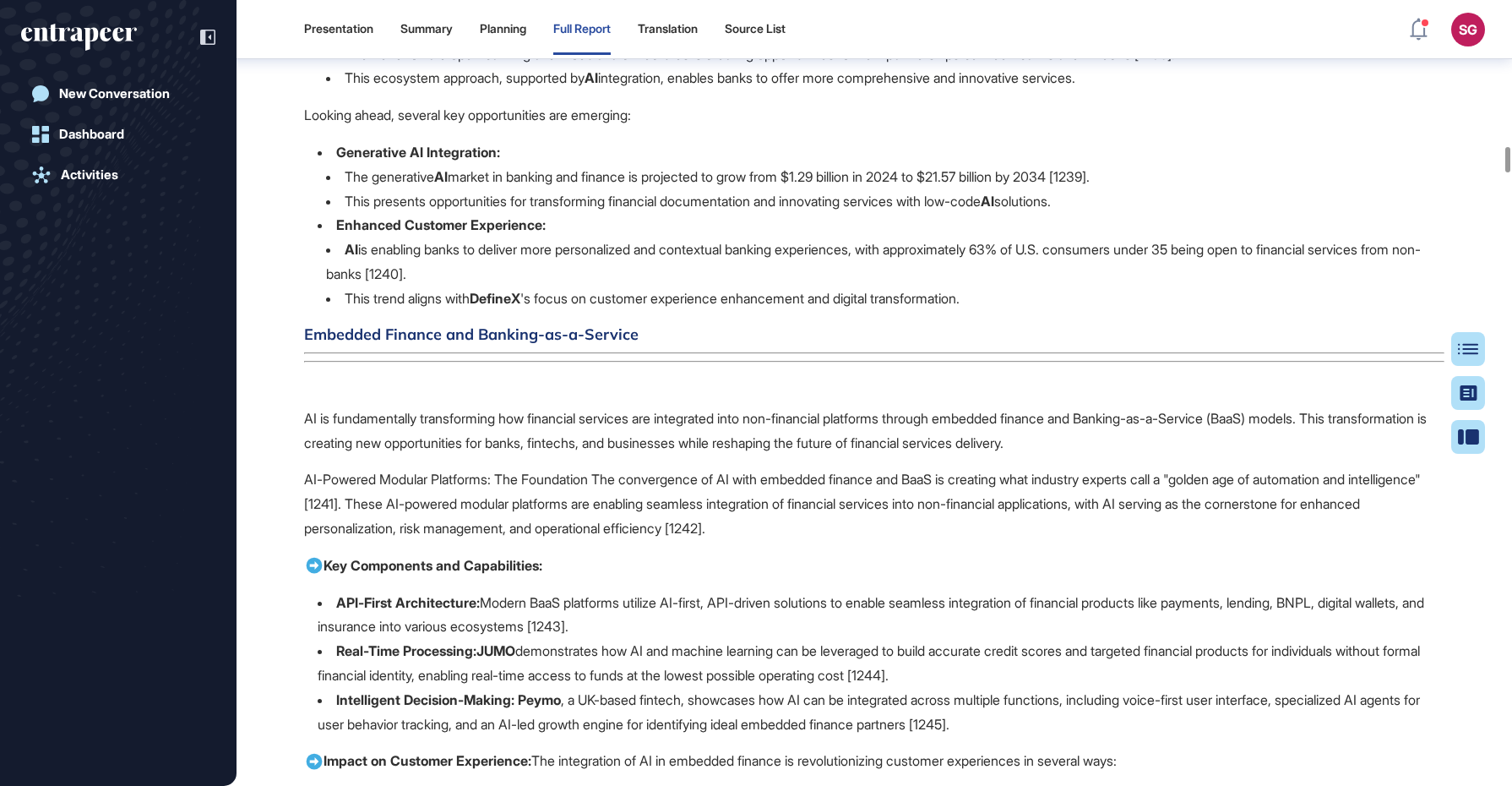 scroll, scrollTop: 57190, scrollLeft: 0, axis: vertical 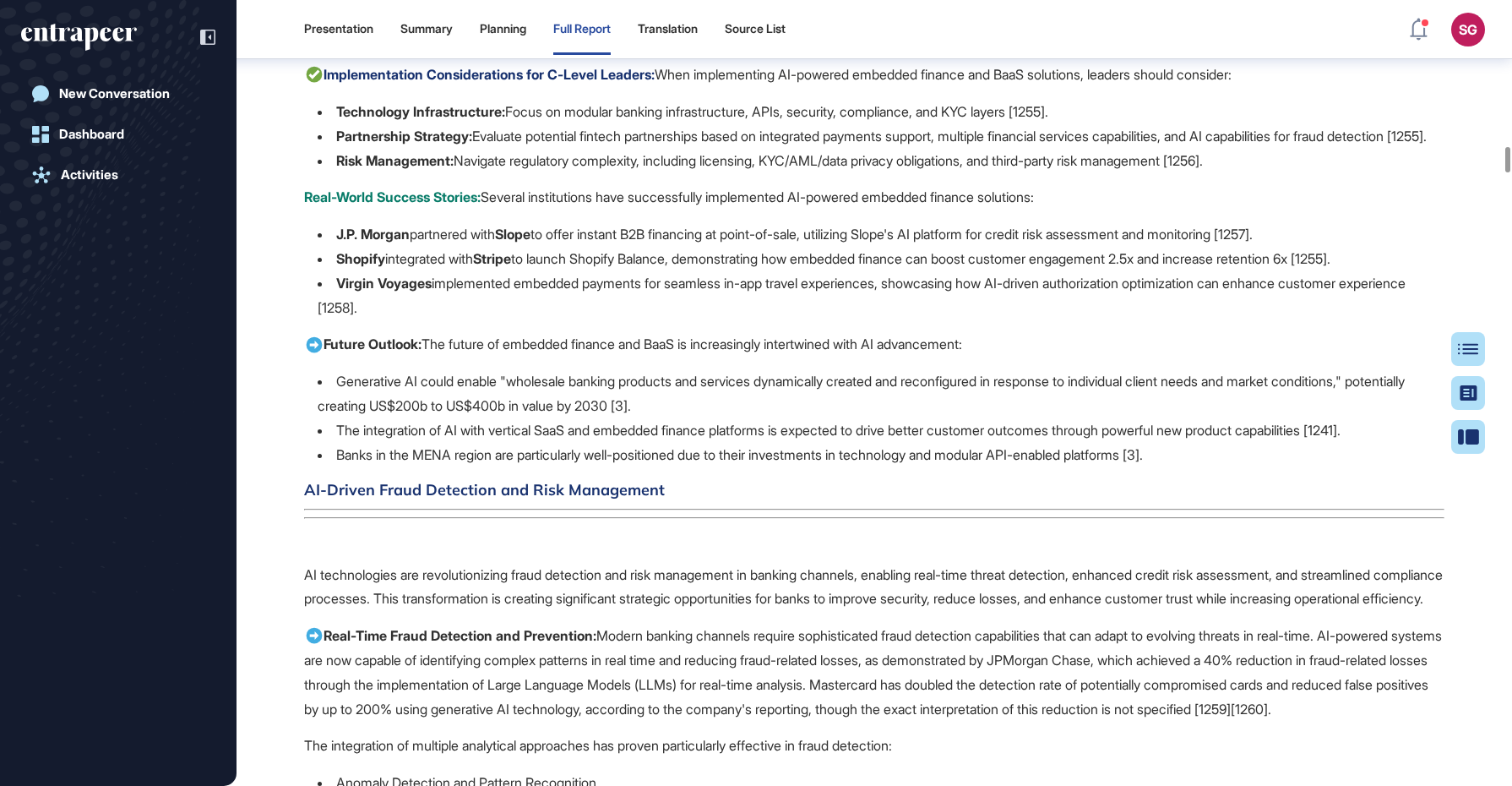 click on "Streamlined Operations: Headline demonstrates how APIs and generative AI enable seamless integration between financial data holders and money movers, enhancing overall operational efficiency [1250]." at bounding box center (881, -8671) 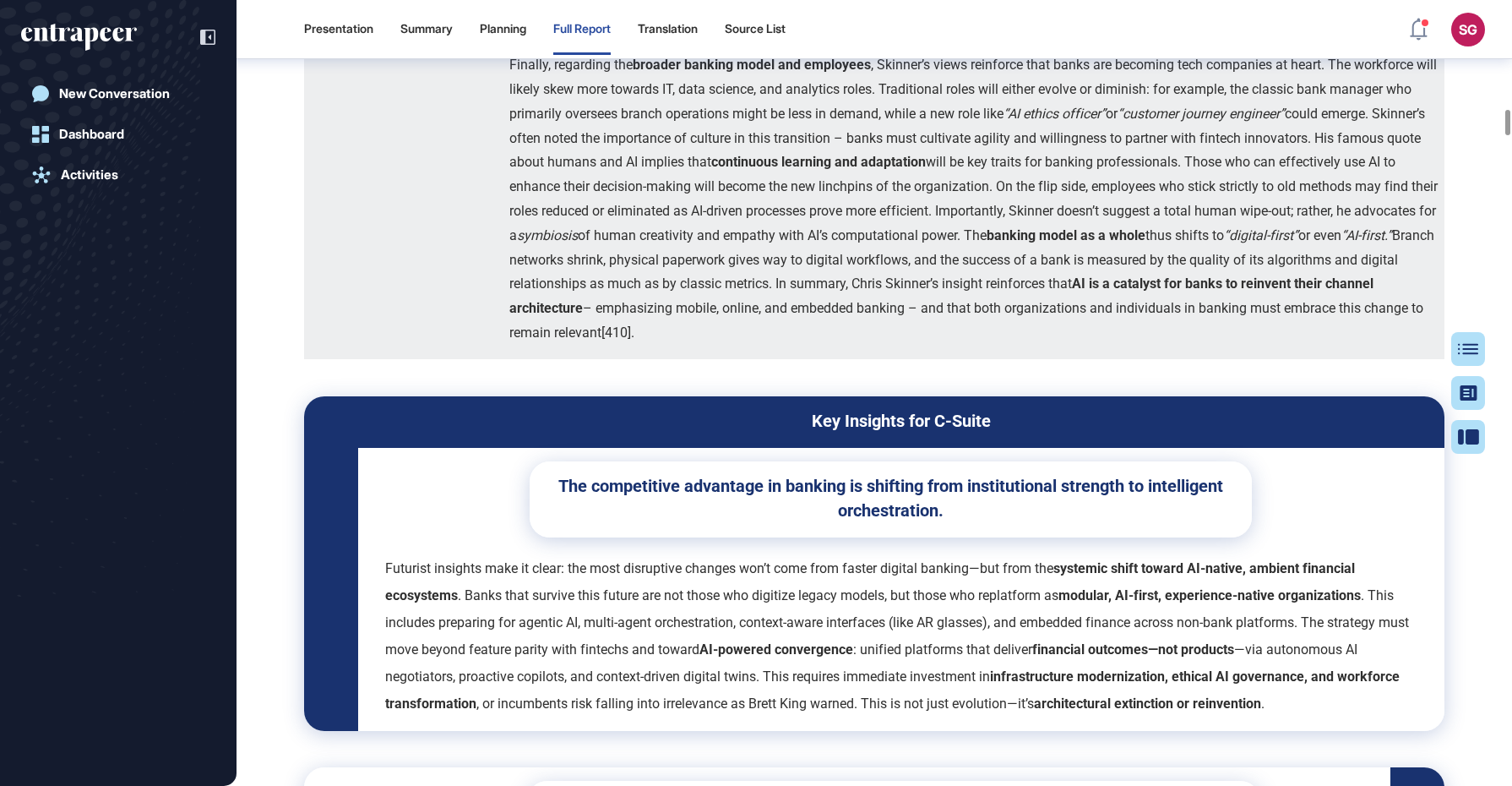 scroll, scrollTop: 42540, scrollLeft: 0, axis: vertical 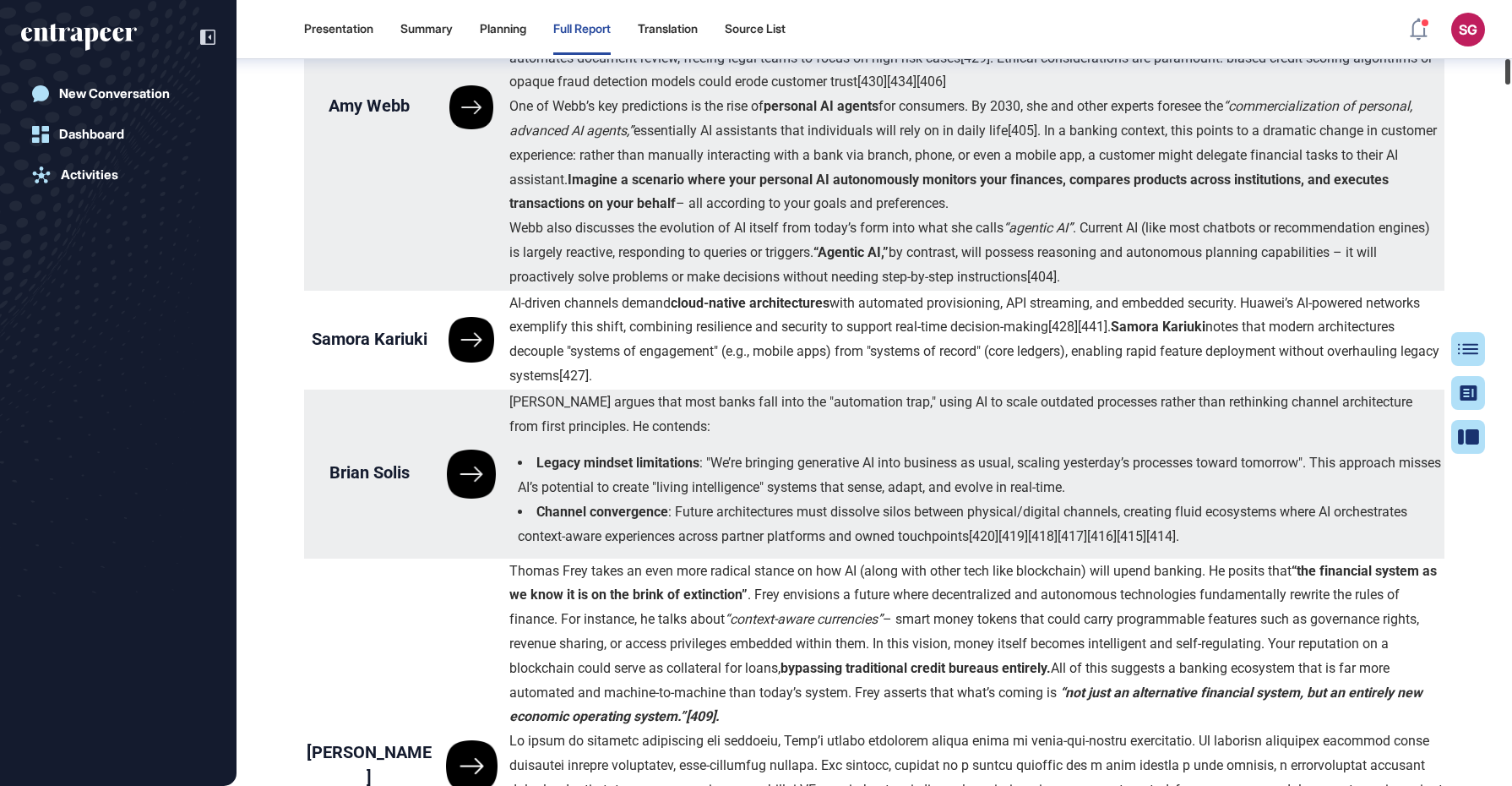 drag, startPoint x: 1500, startPoint y: 68, endPoint x: 1118, endPoint y: 233, distance: 416.11176 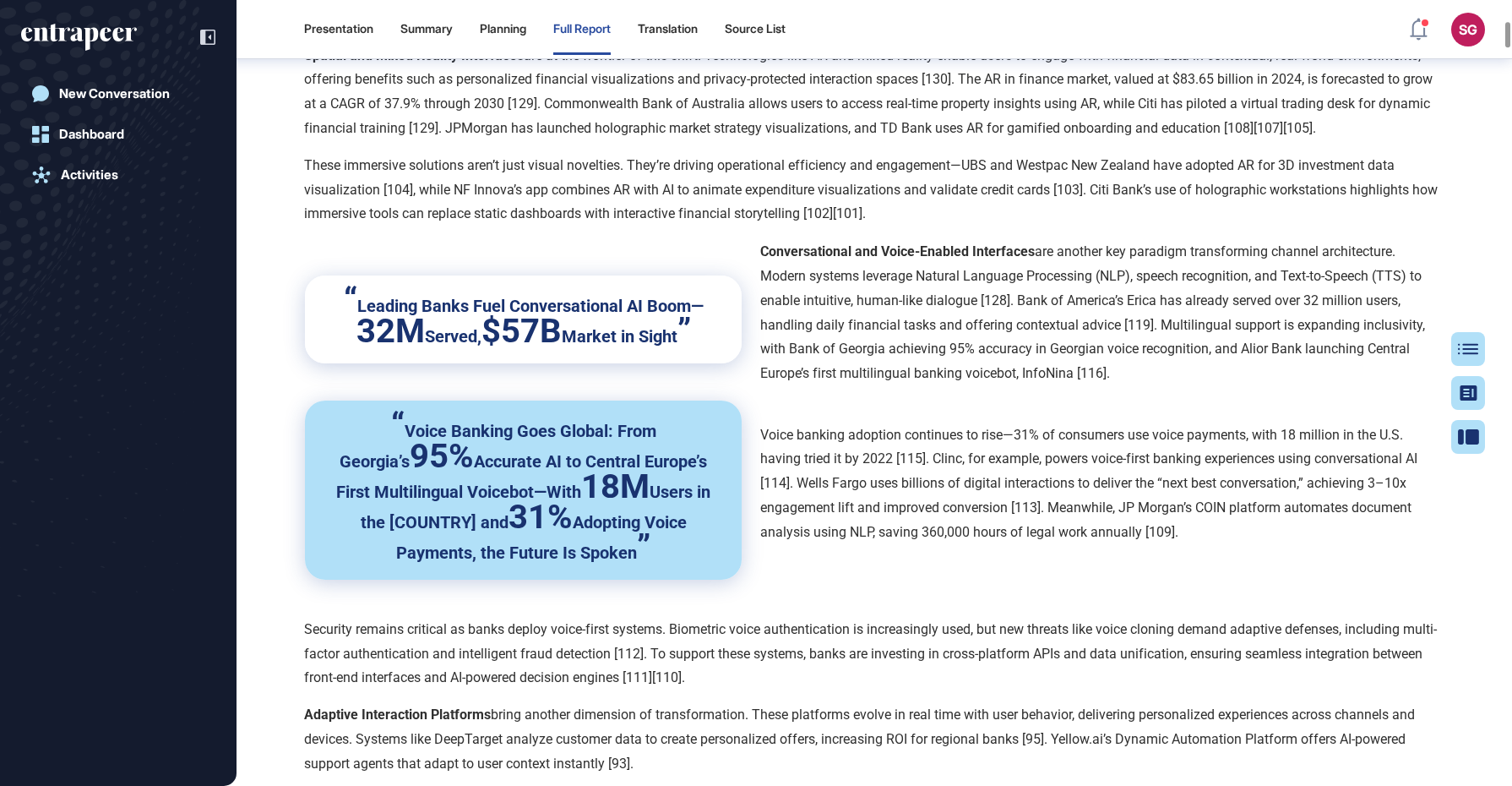 scroll, scrollTop: 8063, scrollLeft: 0, axis: vertical 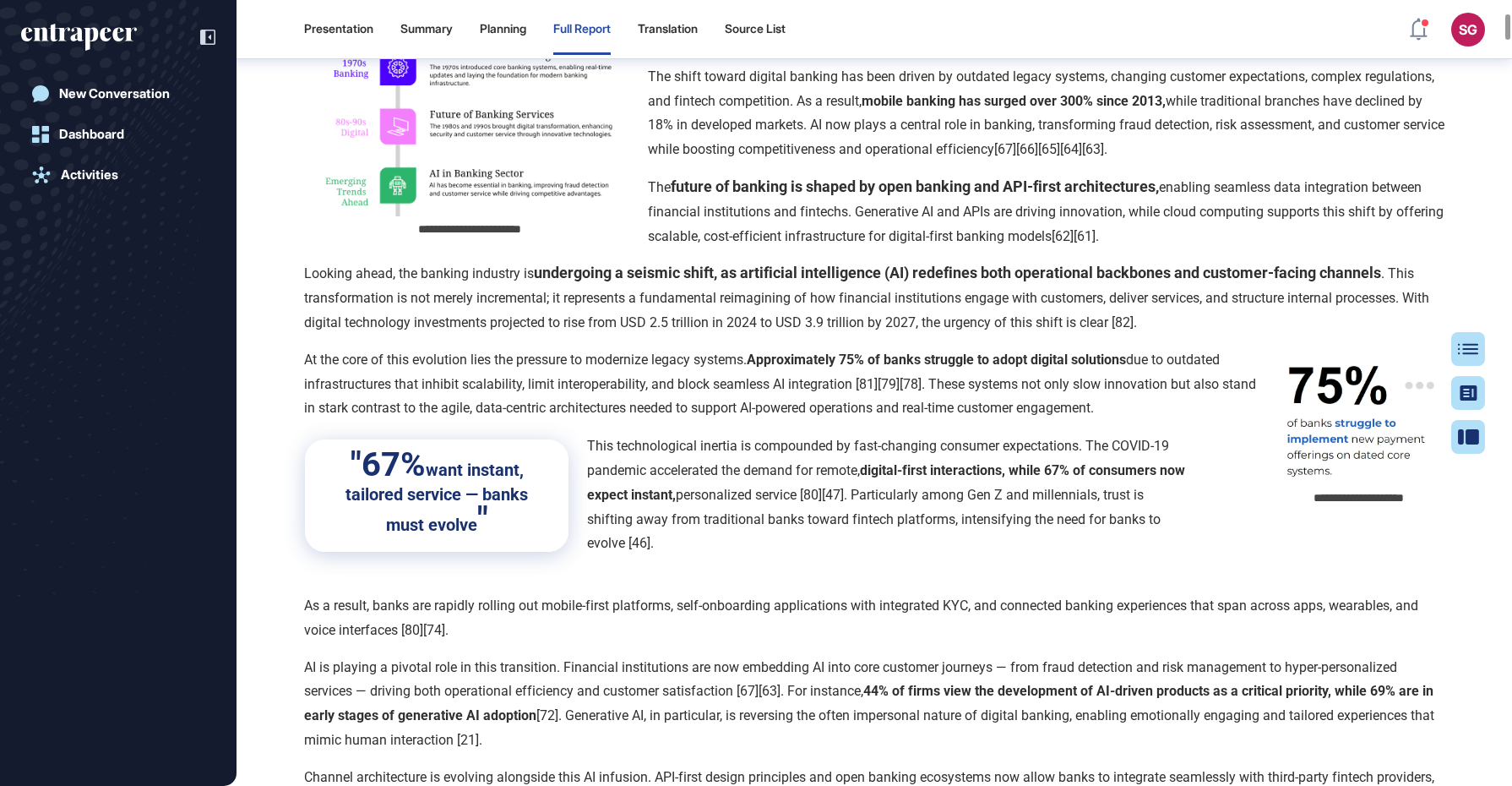 click on "Looking ahead, the banking industry is  undergoing a seismic shift, as artificial intelligence (AI) redefines both operational backbones and customer-facing channels .  This transformation is not merely incremental; it represents a fundamental reimagining of how financial institutions engage with customers, deliver services, and structure internal processes. With digital technology investments projected to rise from USD 2.5 trillion in 2024 to USD 3.9 trillion by 2027, the urgency of this shift is clear [82]." at bounding box center [874, 297] 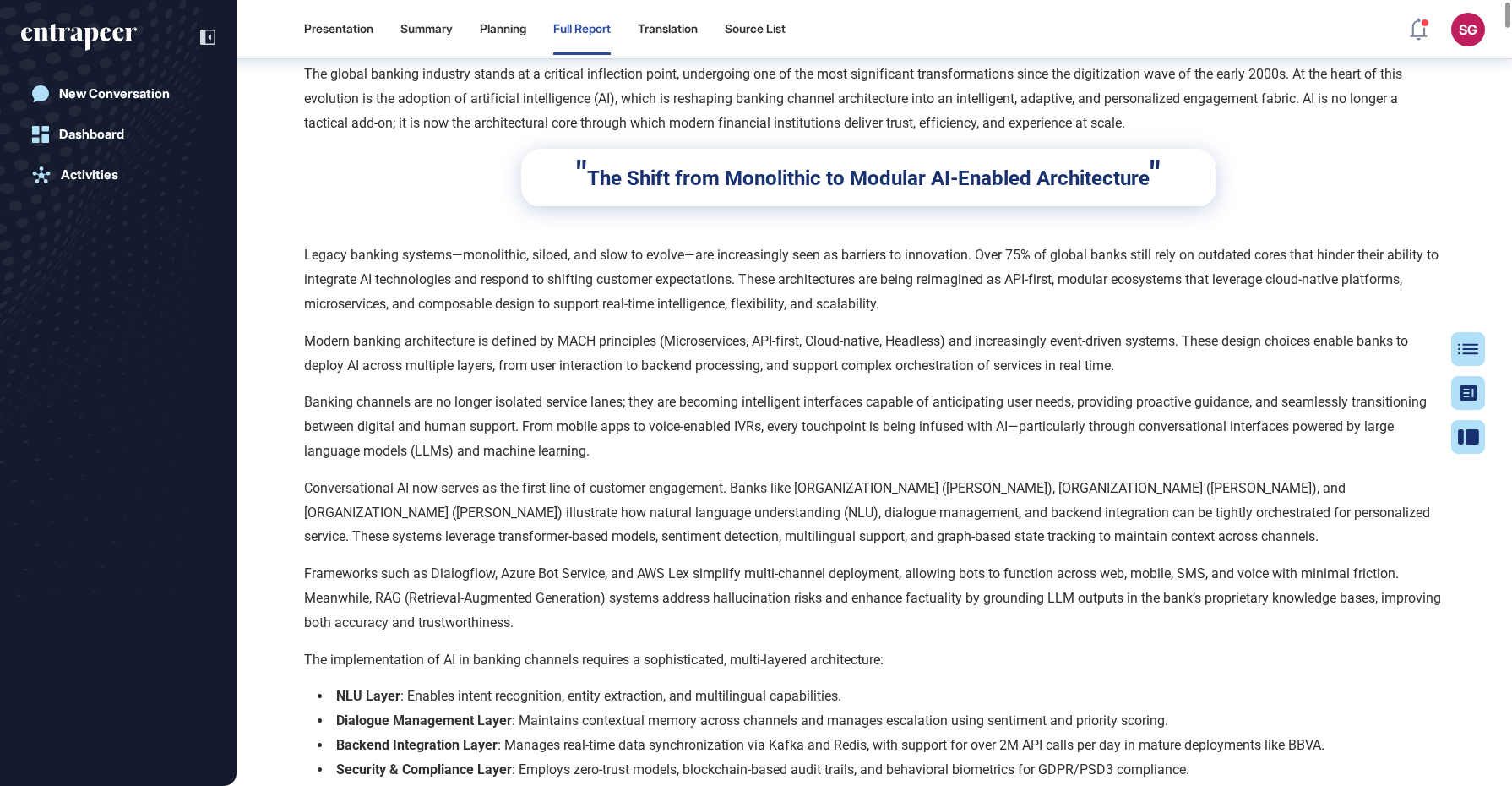 scroll, scrollTop: 0, scrollLeft: 0, axis: both 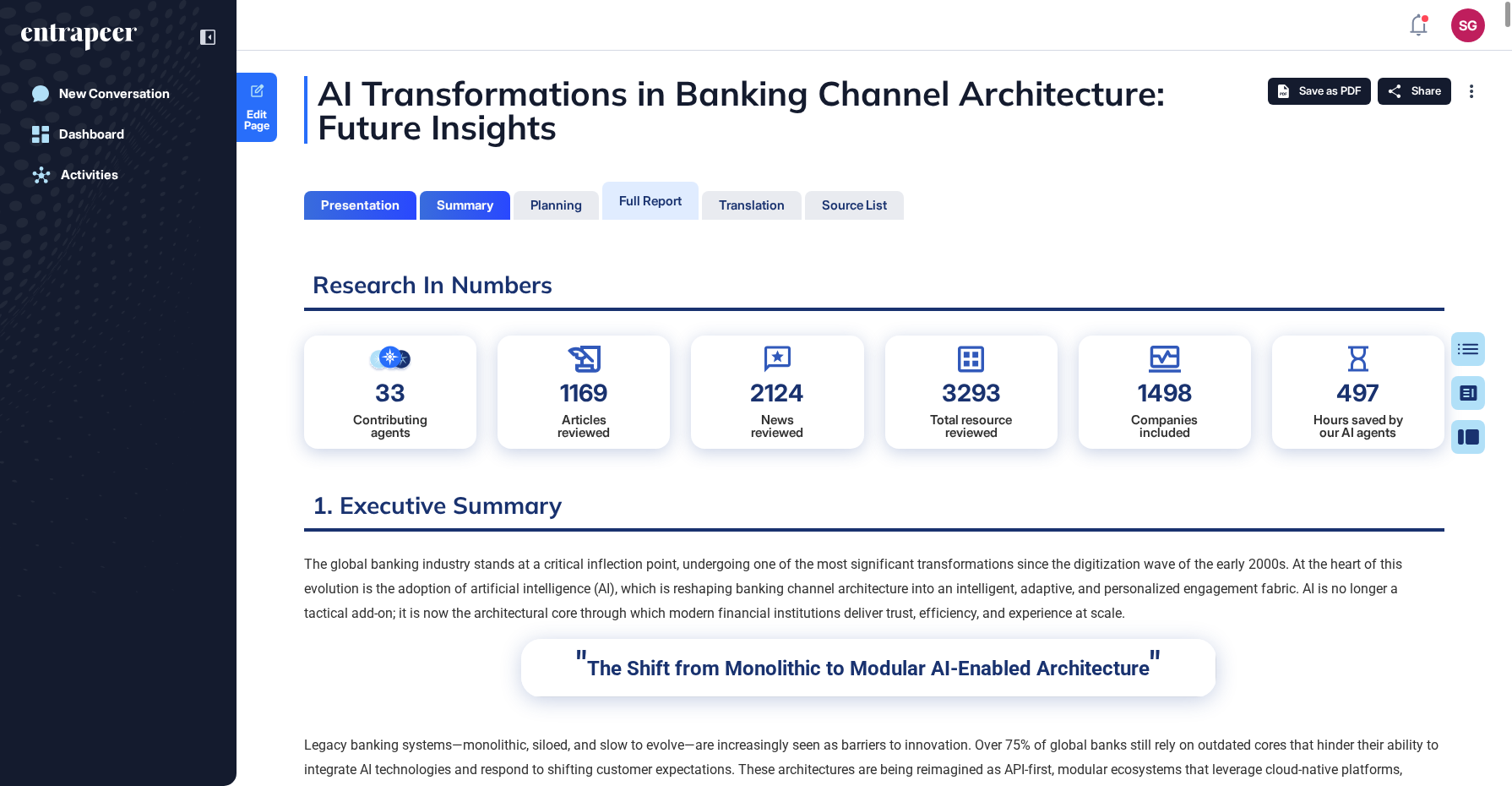 click on "The global banking industry stands at a critical inflection point, undergoing one of the most significant transformations since the digitization wave of the early 2000s. At the heart of this evolution is the adoption of artificial intelligence (AI), which is reshaping banking channel architecture into an intelligent, adaptive, and personalized engagement fabric. AI is no longer a tactical add-on; it is now the architectural core through which modern financial institutions deliver trust, efficiency, and experience at scale." at bounding box center [874, 589] 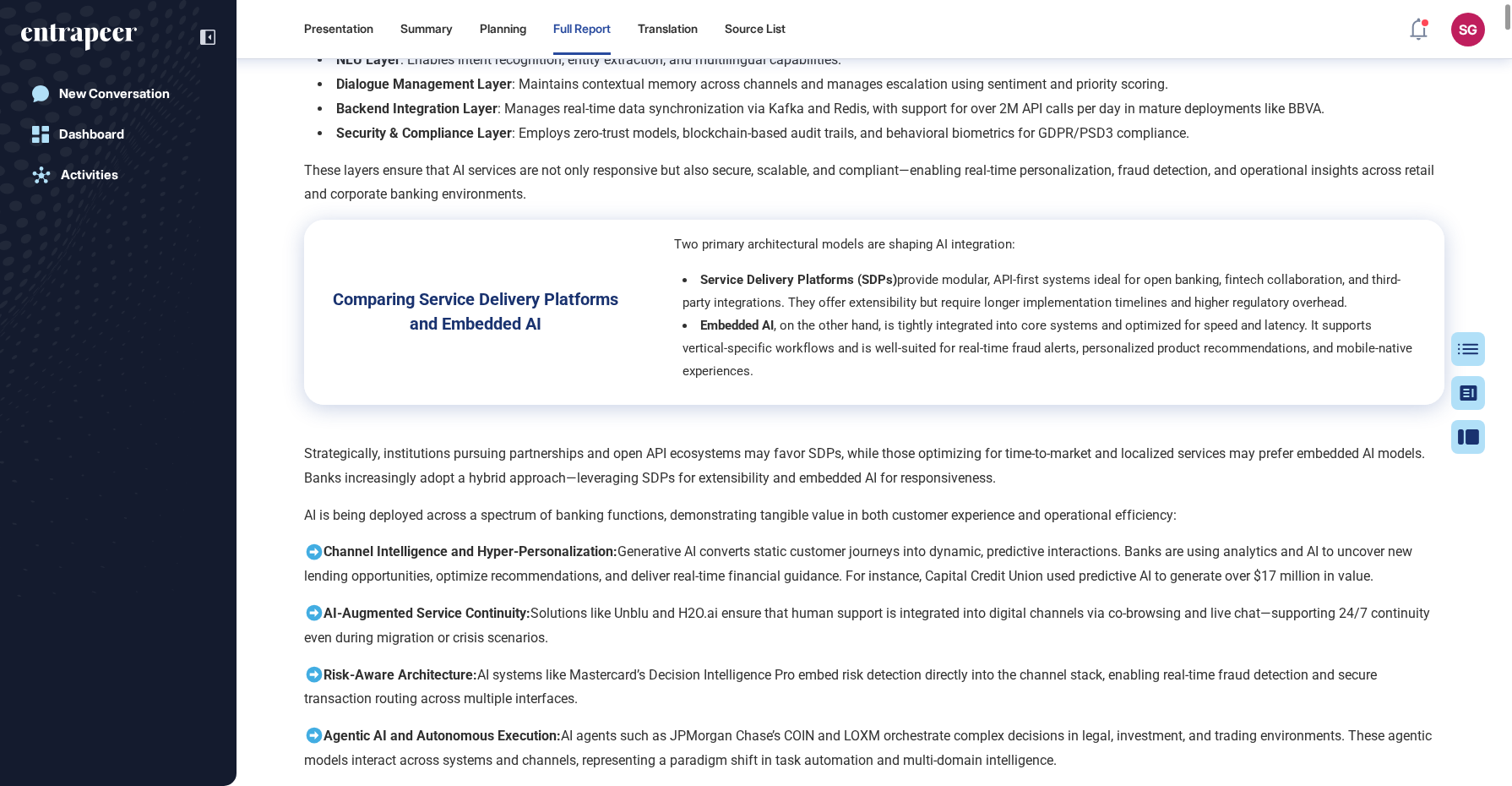 scroll, scrollTop: 1093, scrollLeft: 0, axis: vertical 